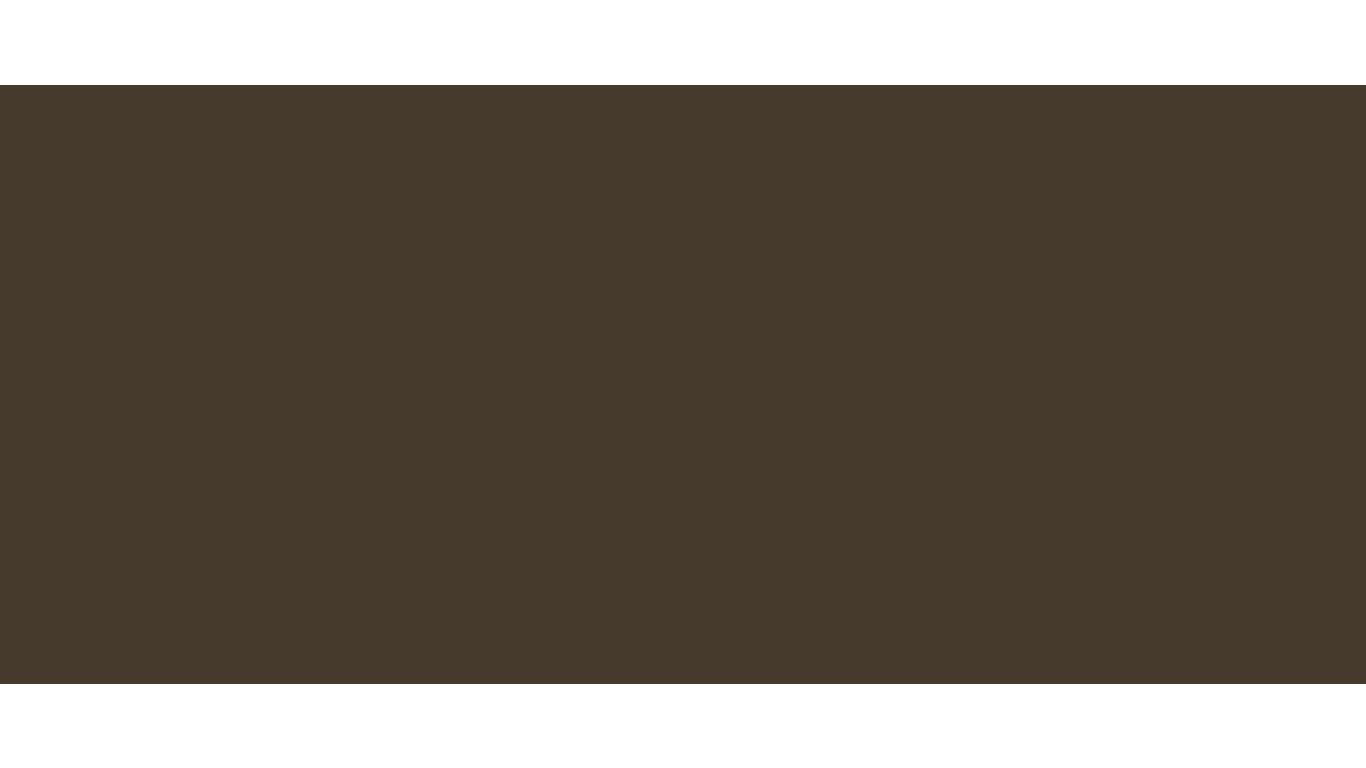 scroll, scrollTop: 0, scrollLeft: 0, axis: both 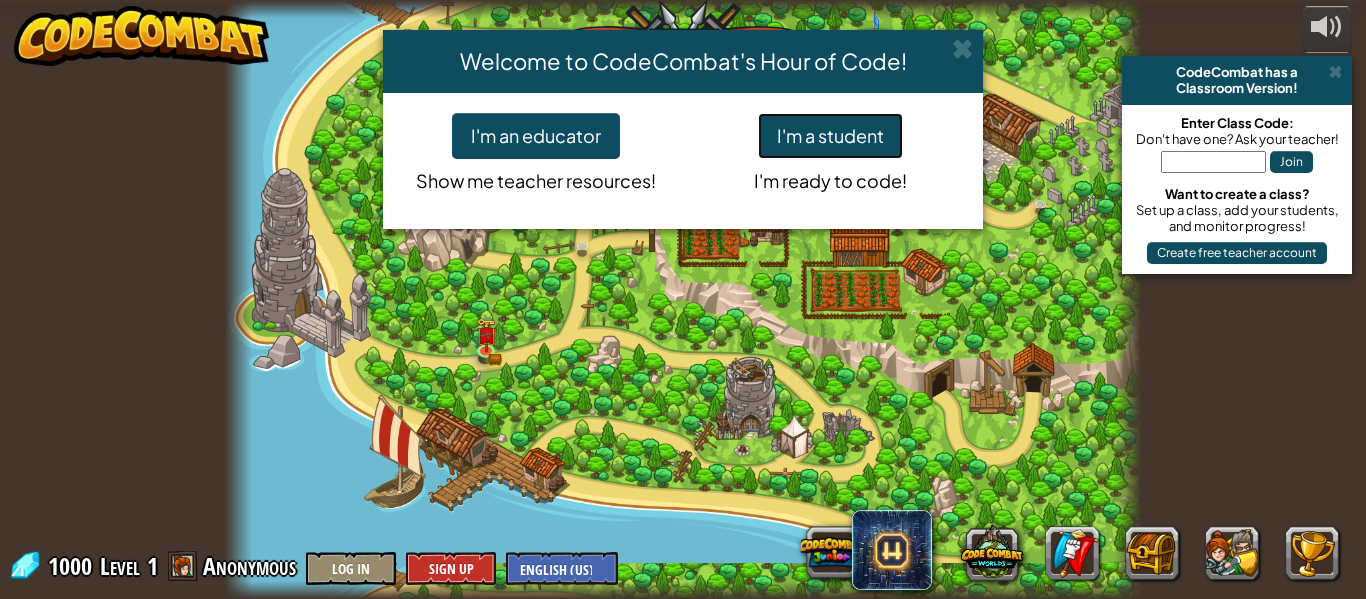 click on "I'm a student" at bounding box center (830, 136) 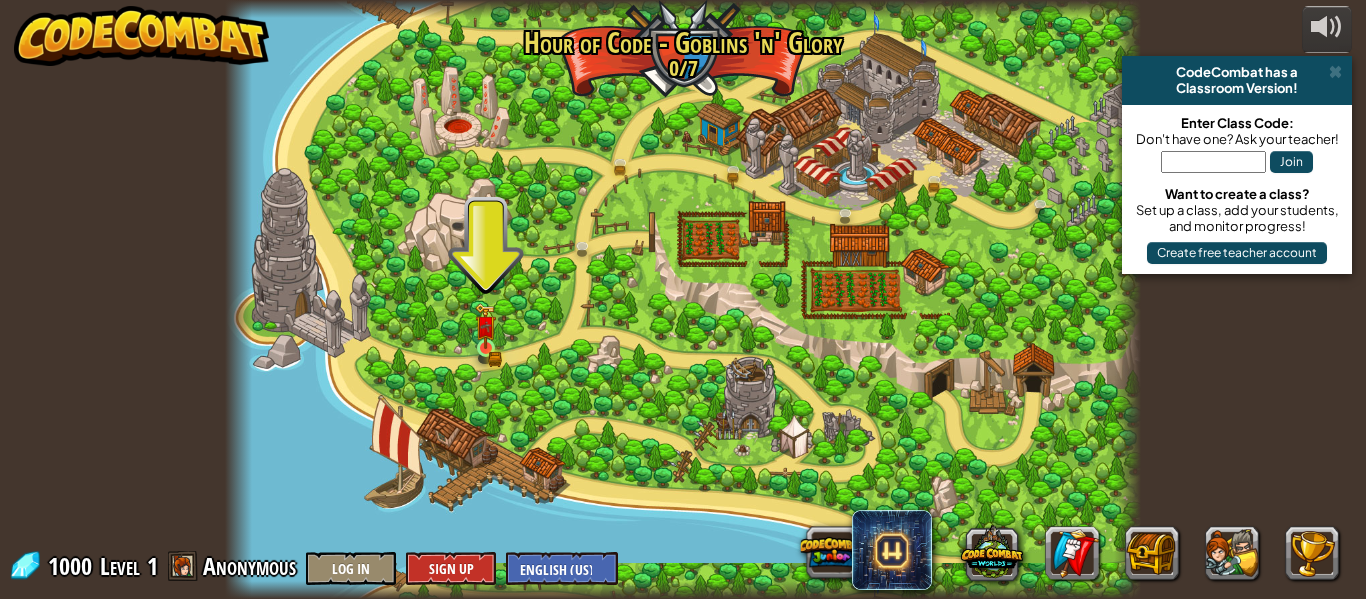 click at bounding box center [485, 326] 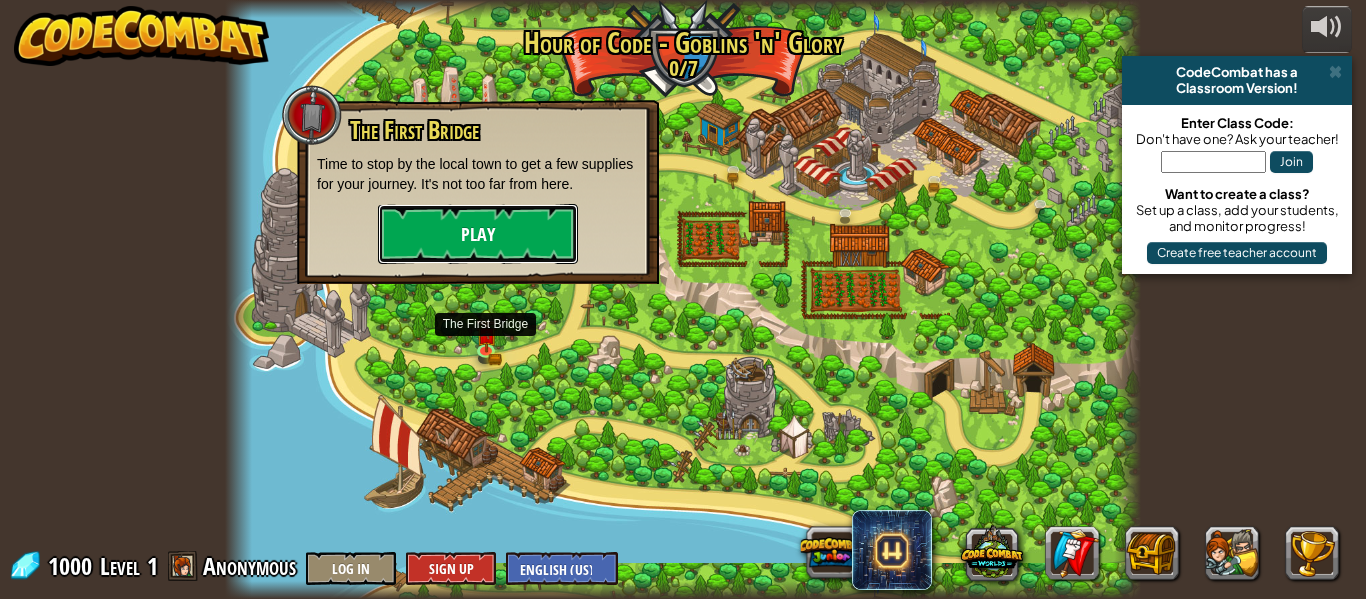 click on "Play" at bounding box center (478, 234) 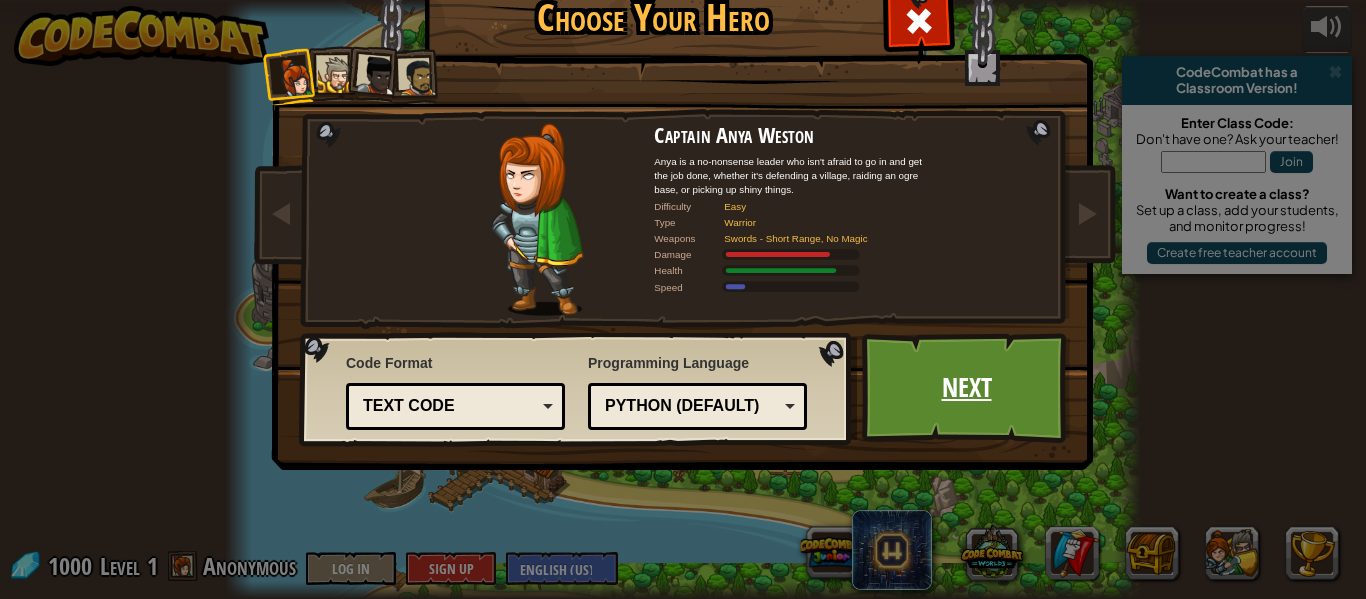 click on "Next" at bounding box center [966, 388] 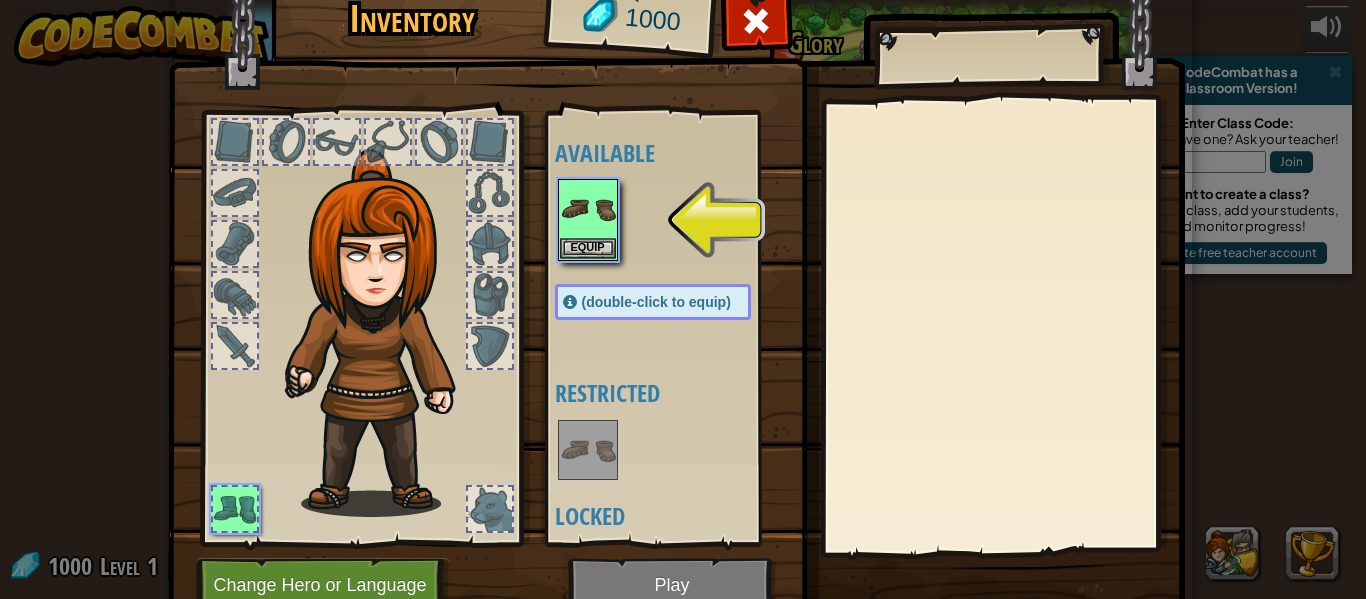 click at bounding box center [673, 220] 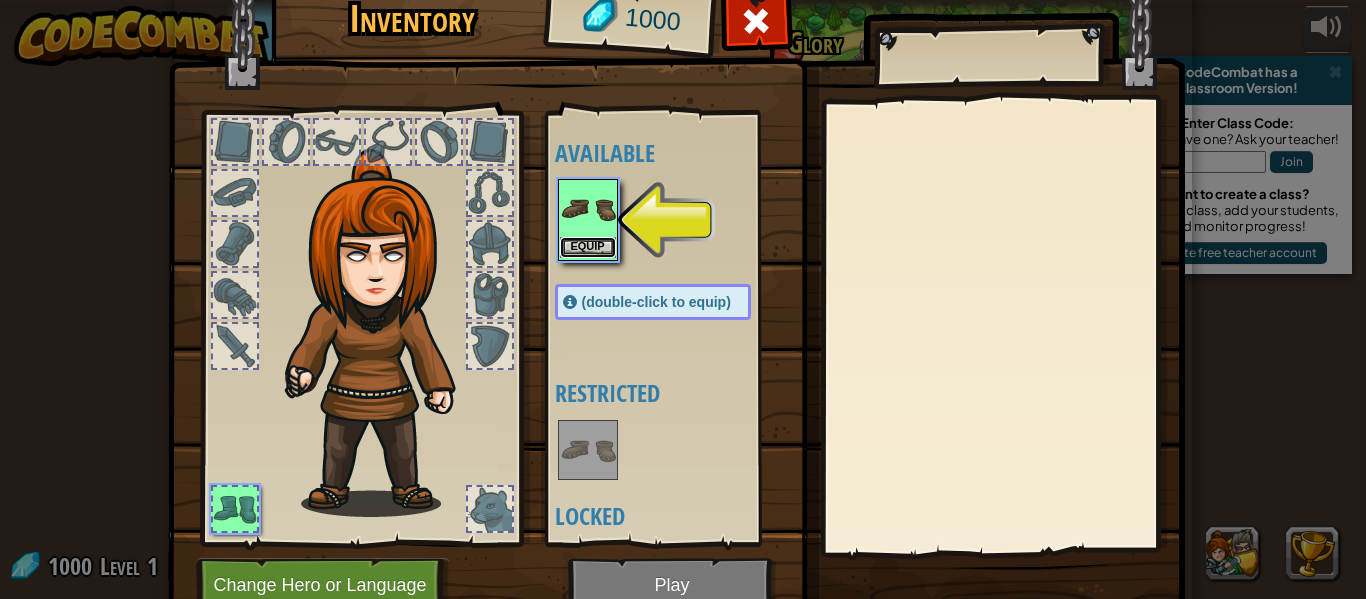 click on "Equip" at bounding box center [588, 247] 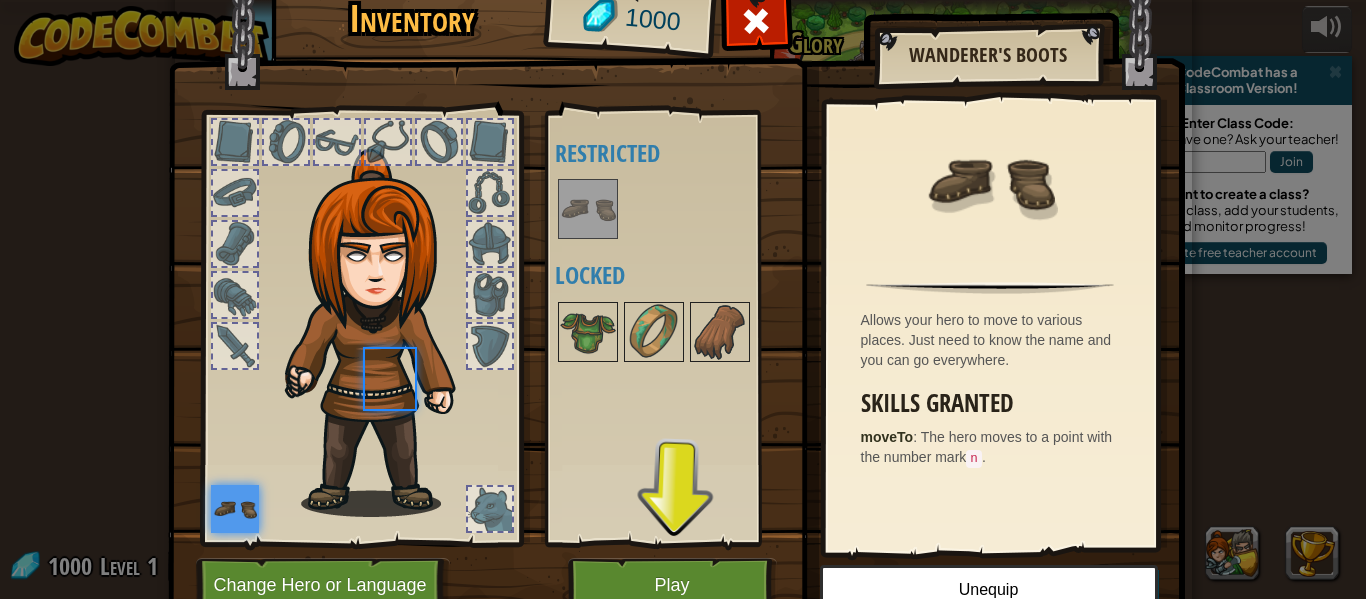 click at bounding box center (588, 209) 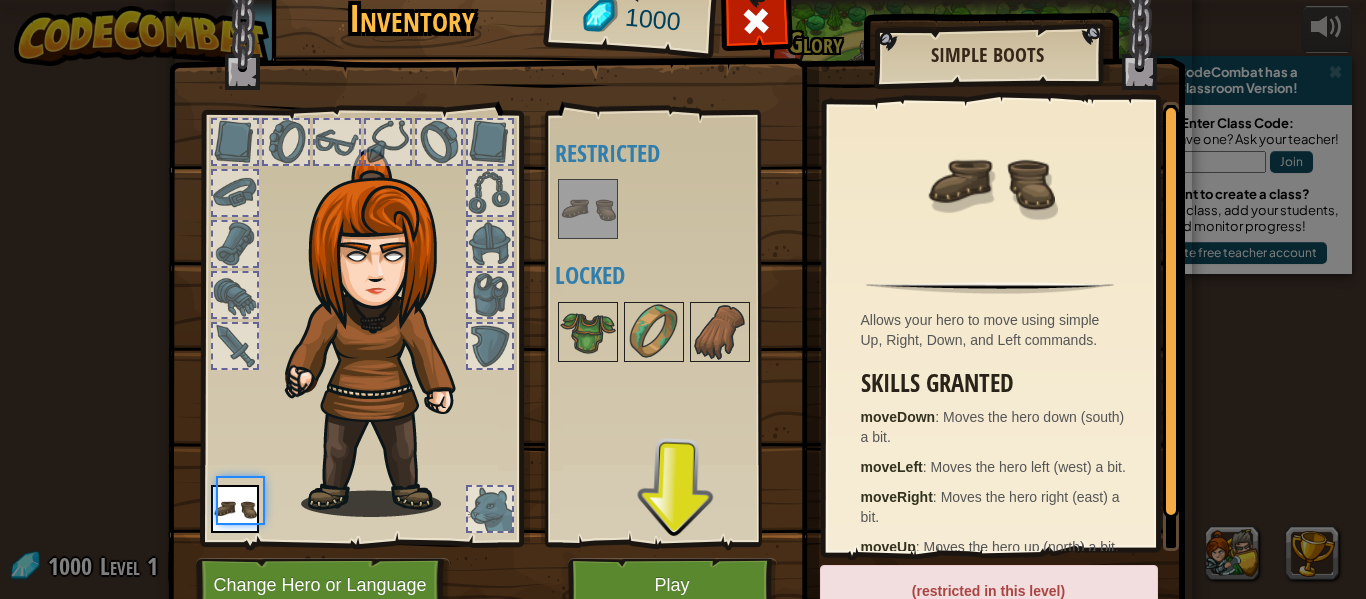 click at bounding box center [673, 209] 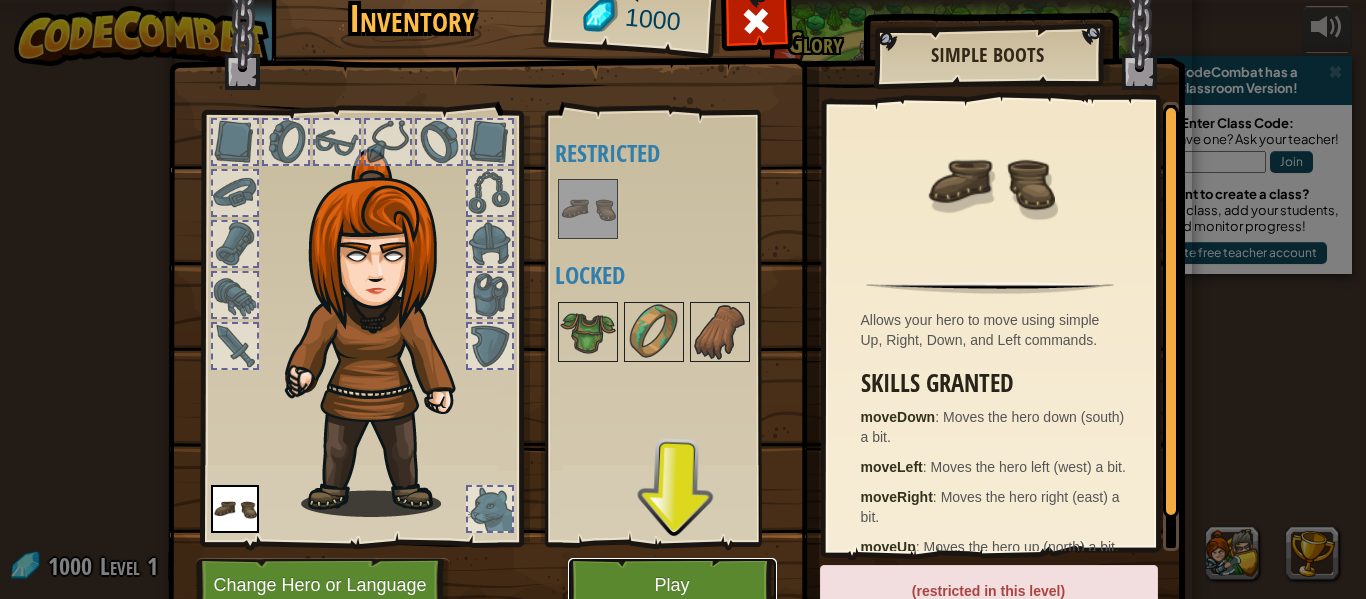 click on "Play" at bounding box center [672, 585] 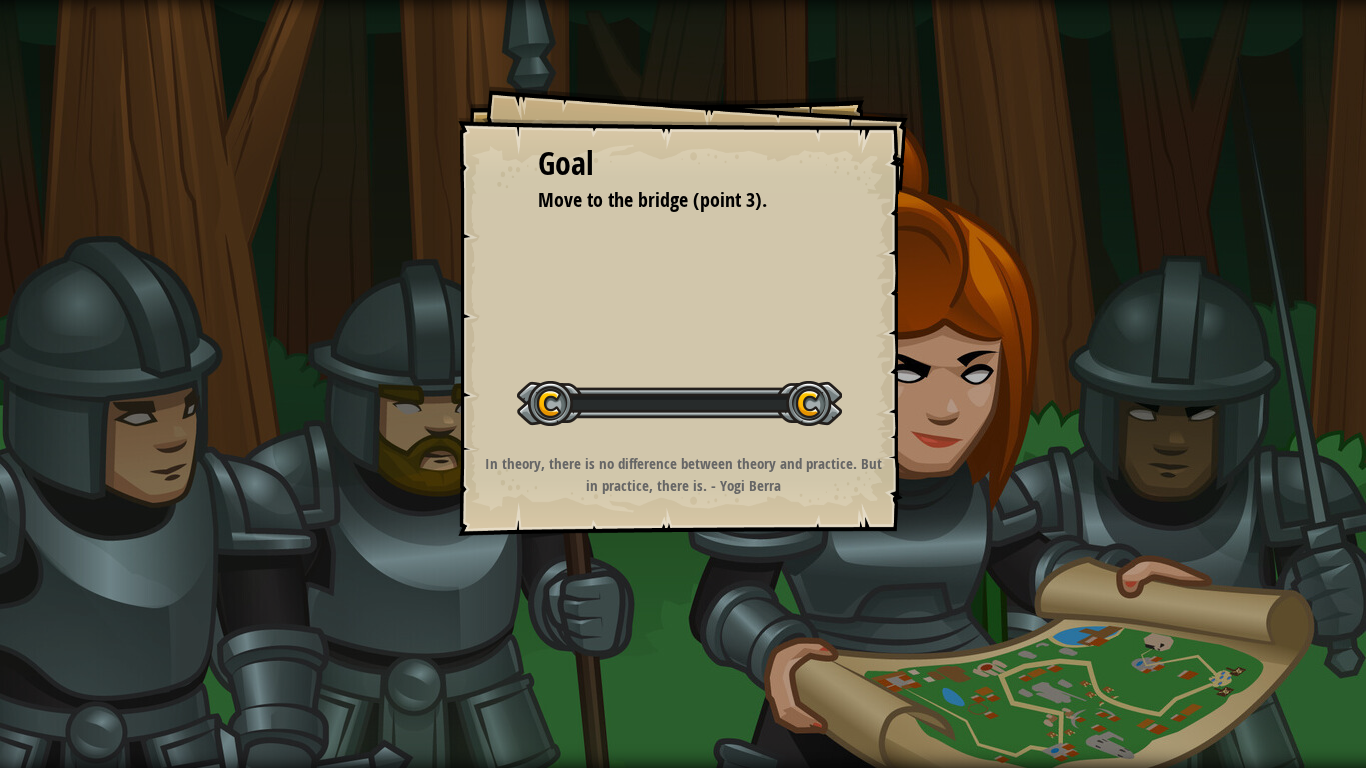 click on "Goal Move to the bridge (point 3). Start Level Error loading from server. Try refreshing the page. You'll need a subscription to play this level. Subscribe You'll need to join a course to play this level. Back to my courses Ask your teacher to assign a license to you so you can continue to play CodeCombat! Back to my courses This level is locked. Back to my courses In theory, there is no difference between theory and practice. But in practice, there is. - Yogi Berra" at bounding box center (683, 384) 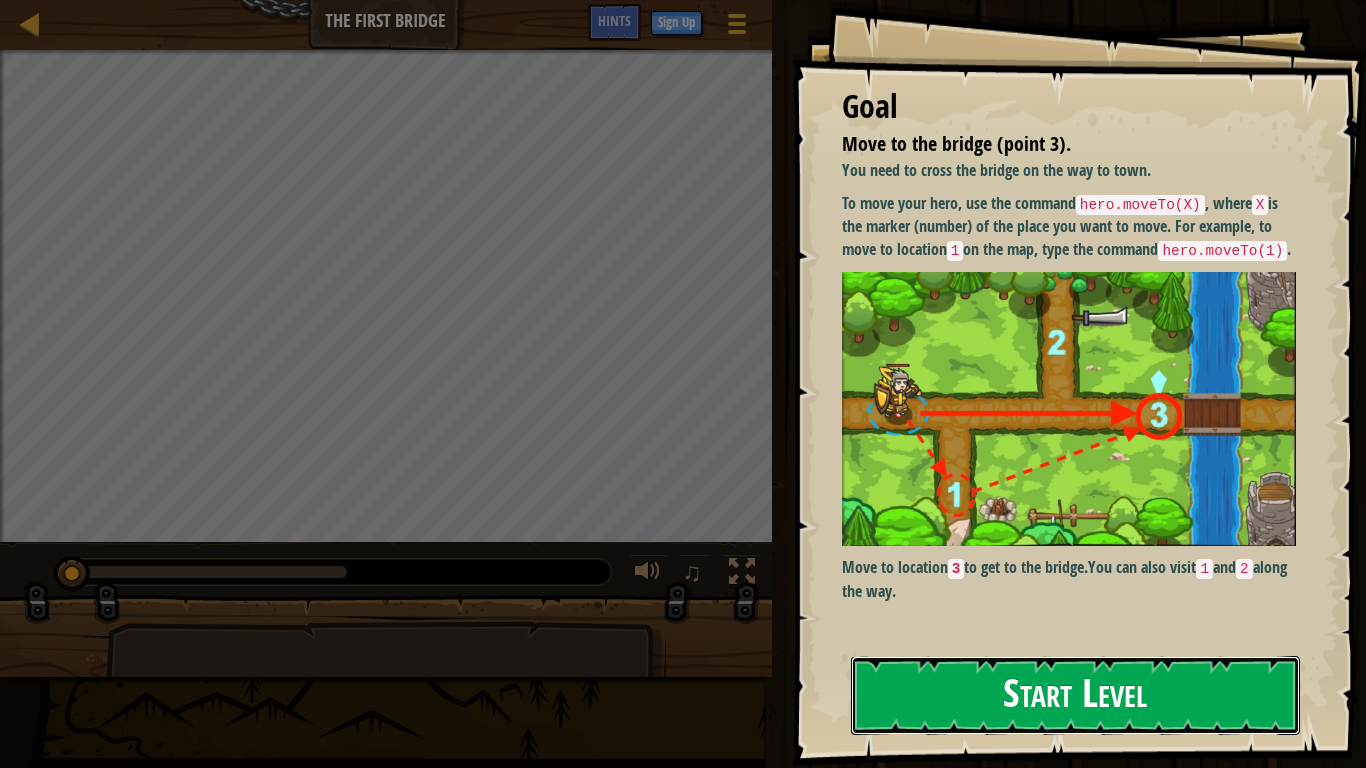 click on "Start Level" at bounding box center [1075, 695] 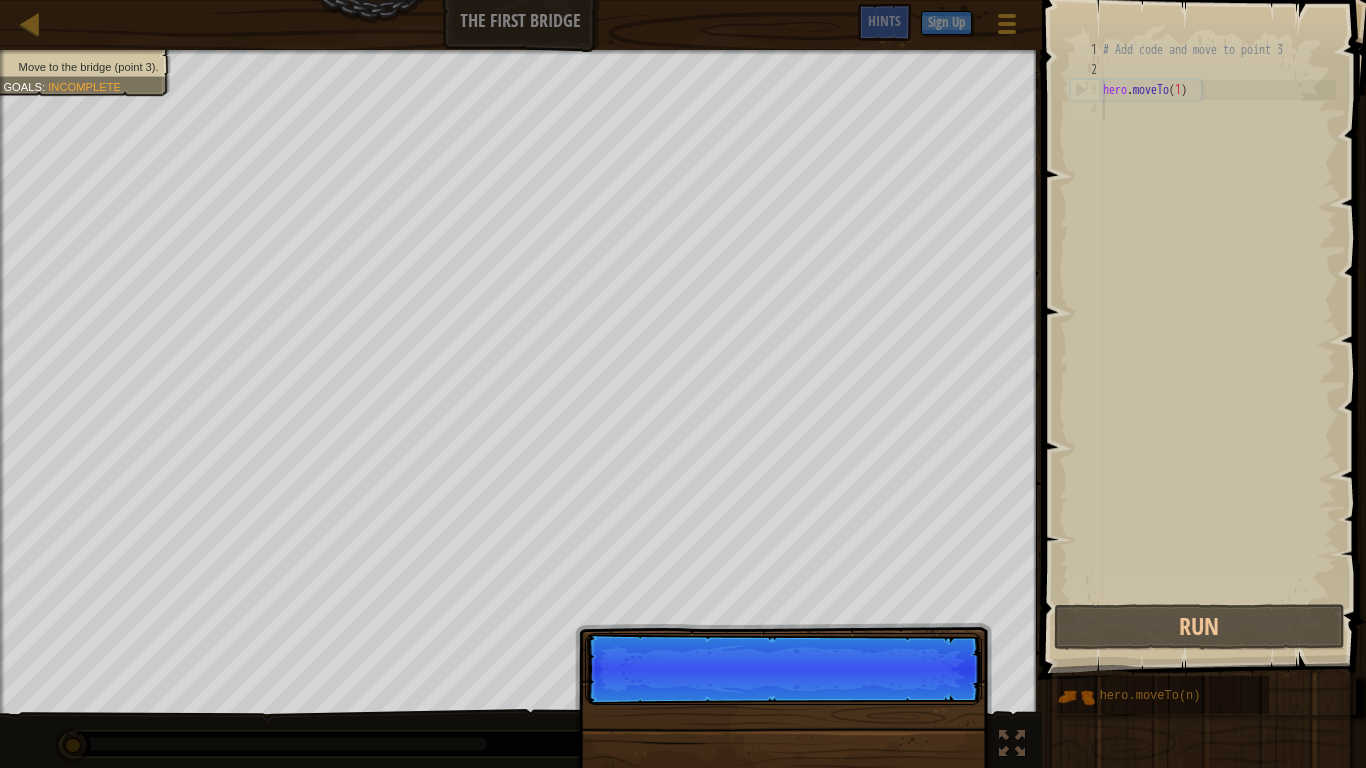 click on "# Add code and move to point 3 hero . moveTo ( 1 )" at bounding box center (1217, 340) 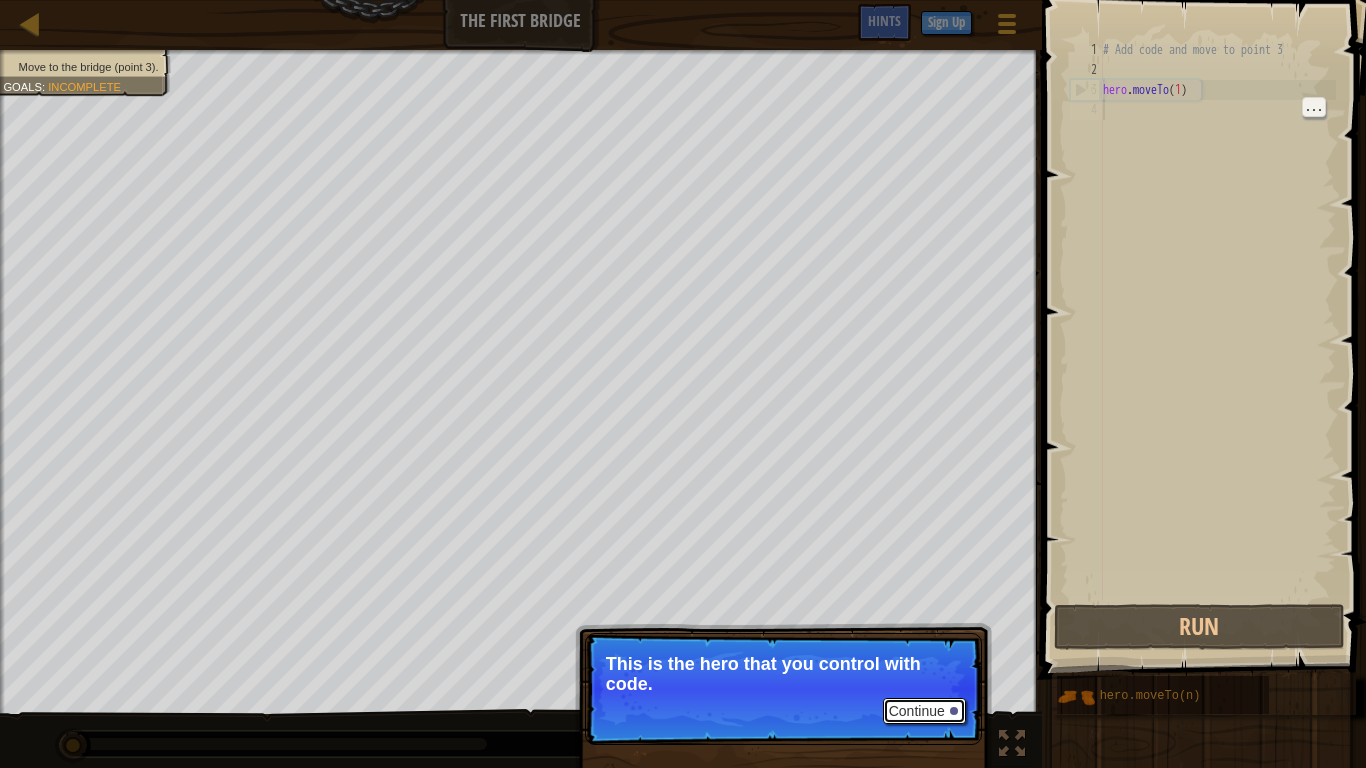 click on "Continue" at bounding box center (924, 711) 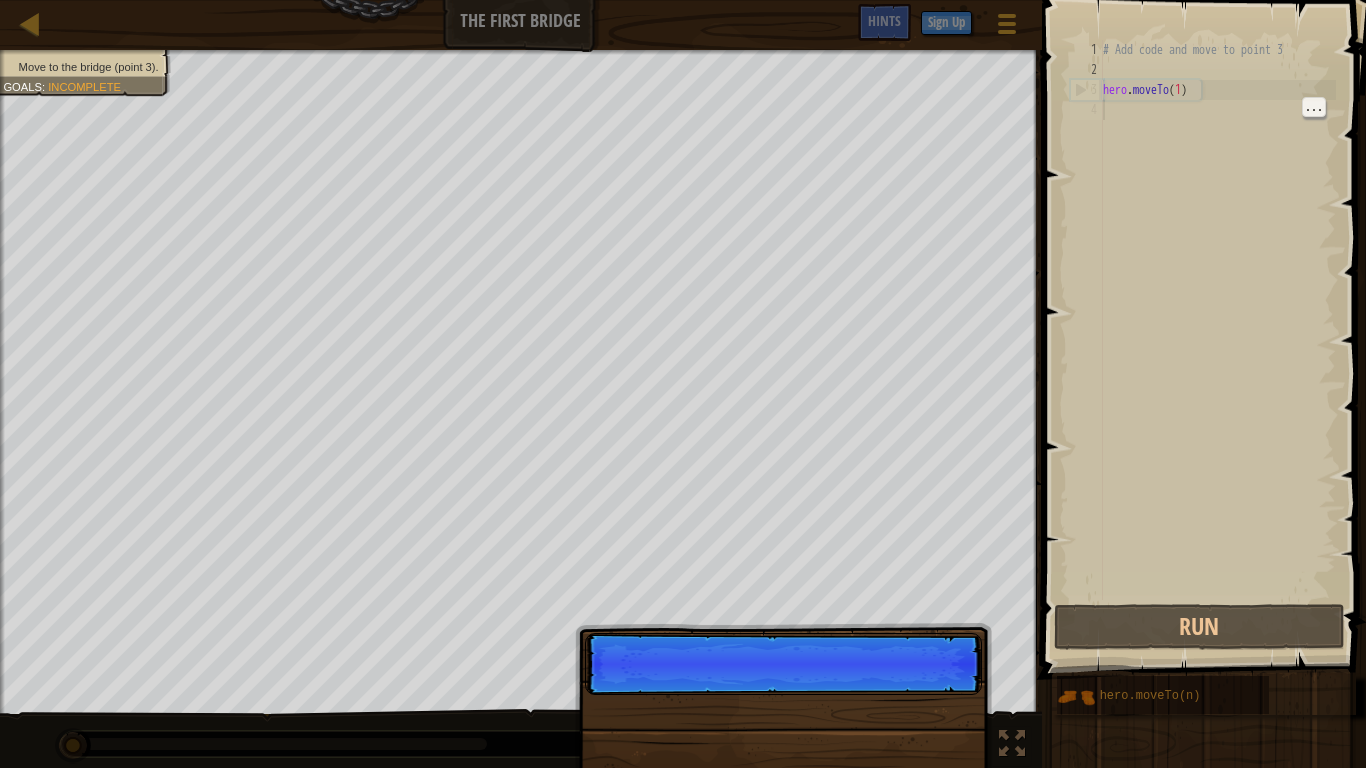 scroll, scrollTop: 9, scrollLeft: 0, axis: vertical 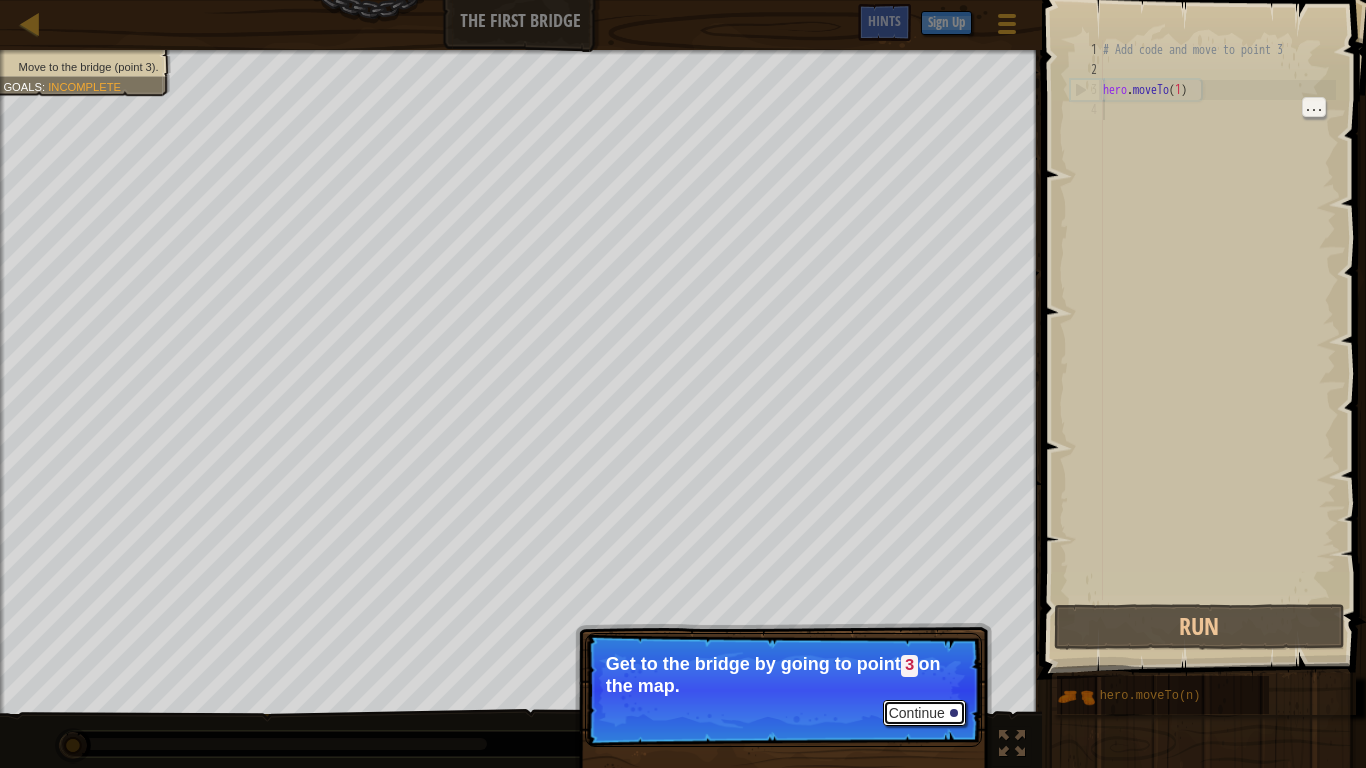 click on "Continue" at bounding box center (924, 713) 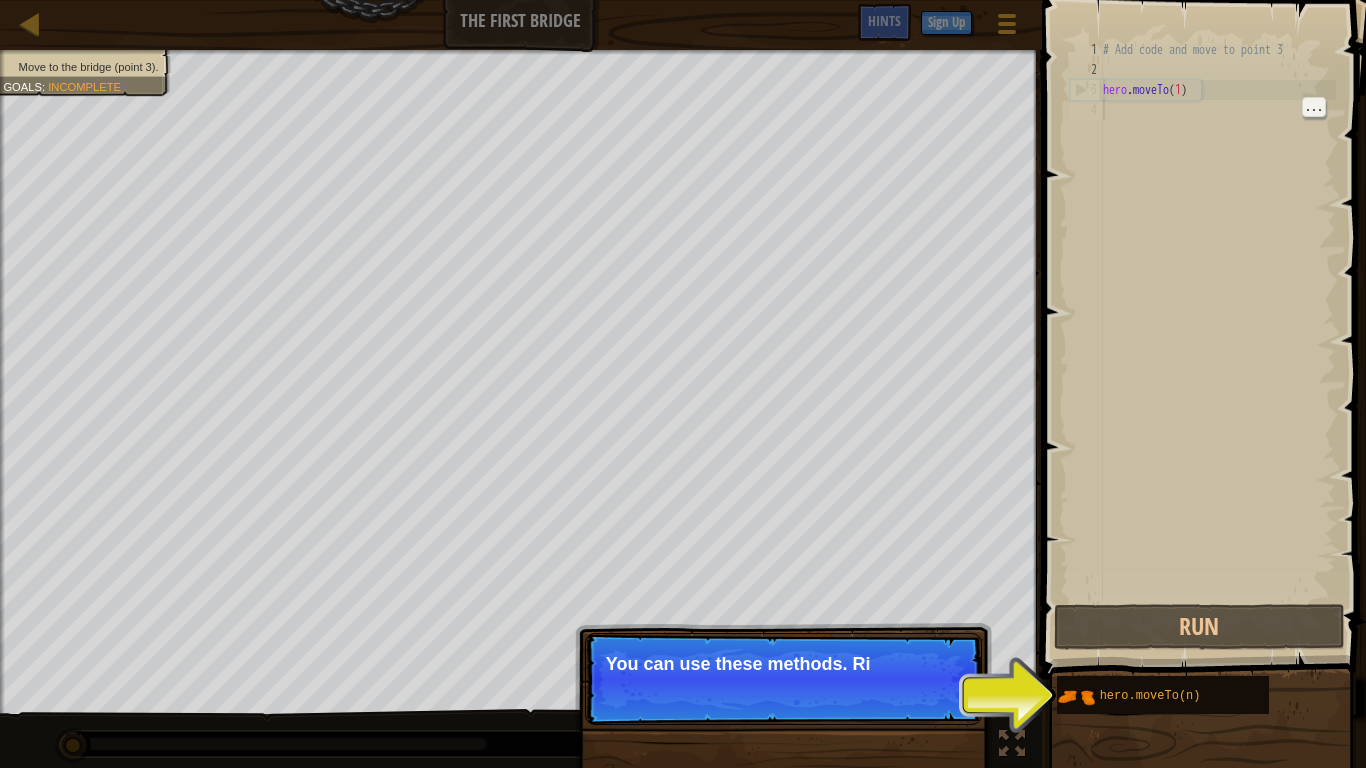 click on "Continue  You can use these methods. Ri" at bounding box center (783, 781) 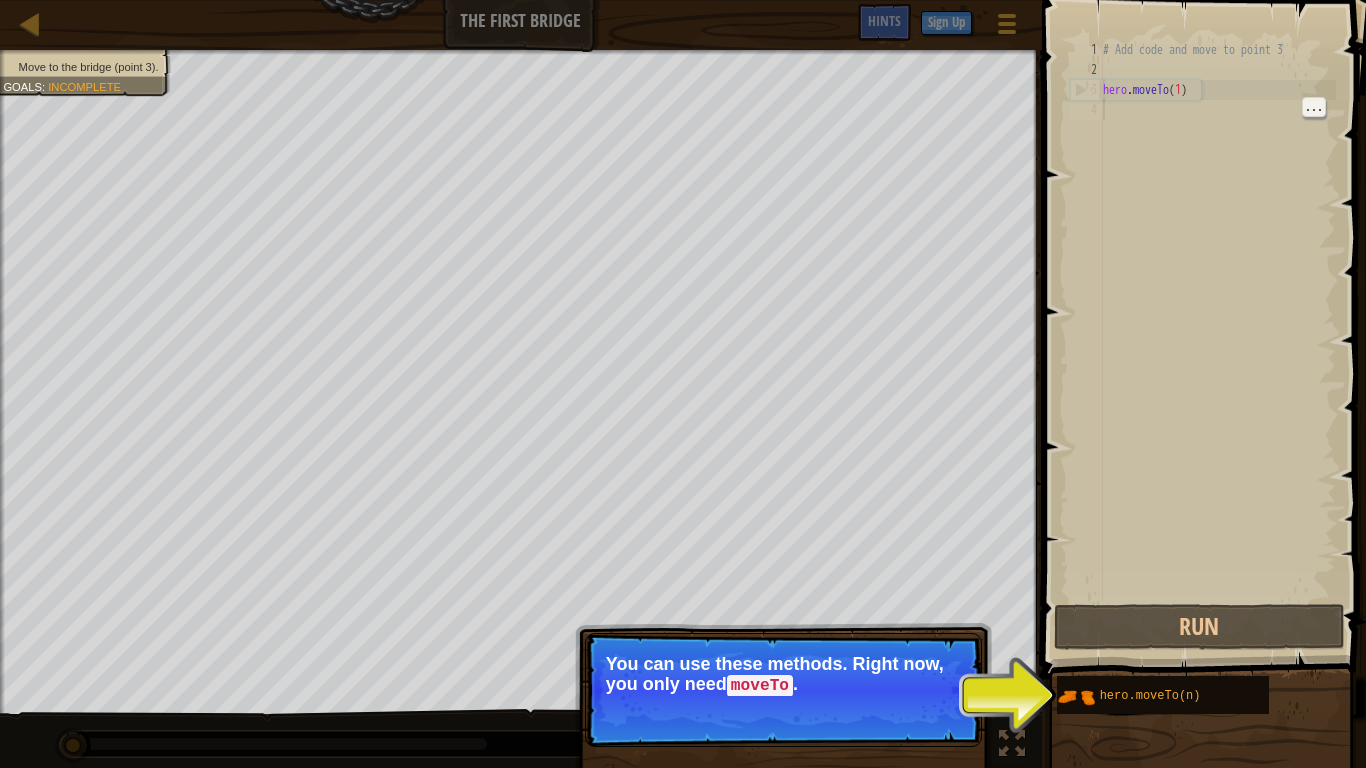 click on "Continue You can use these methods. Right now, you only need moveTo ." at bounding box center [783, 781] 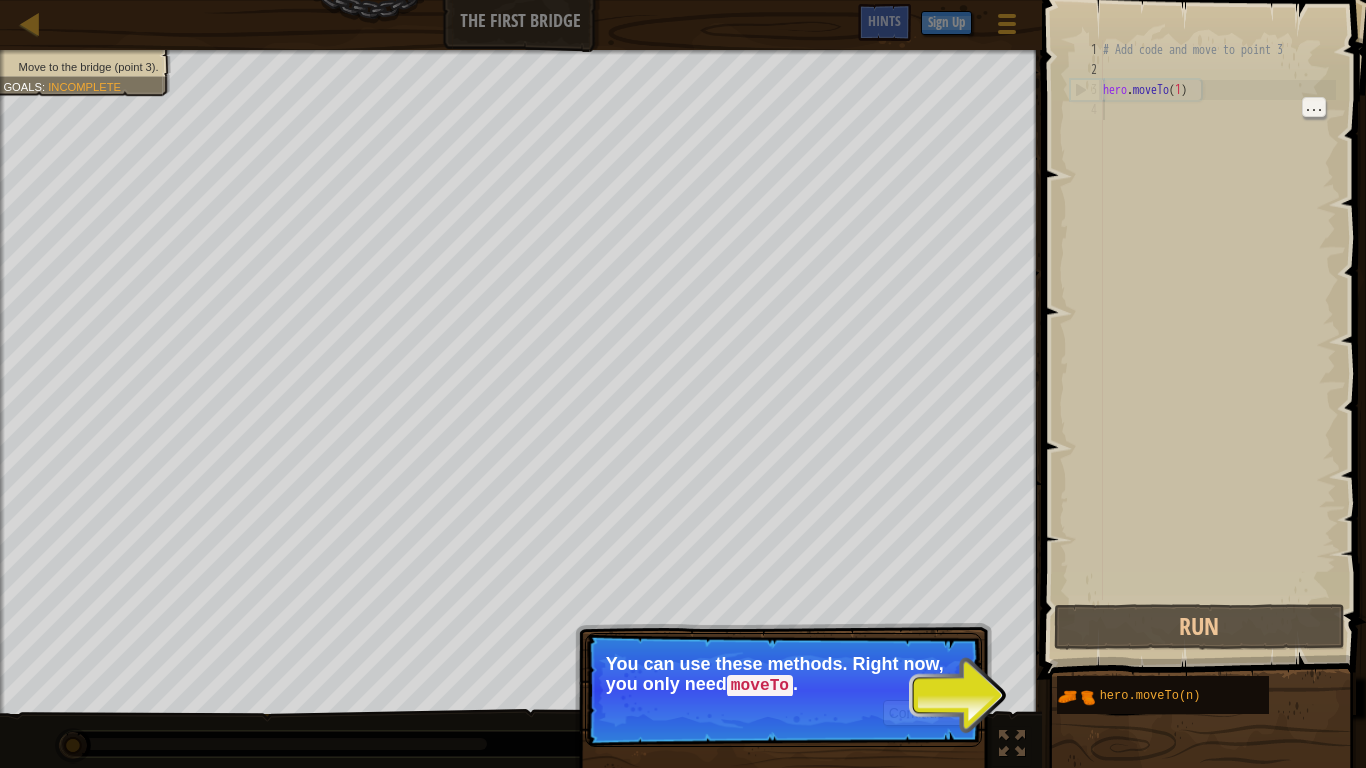 click on "Continue You can use these methods. Right now, you only need moveTo ." at bounding box center (783, 781) 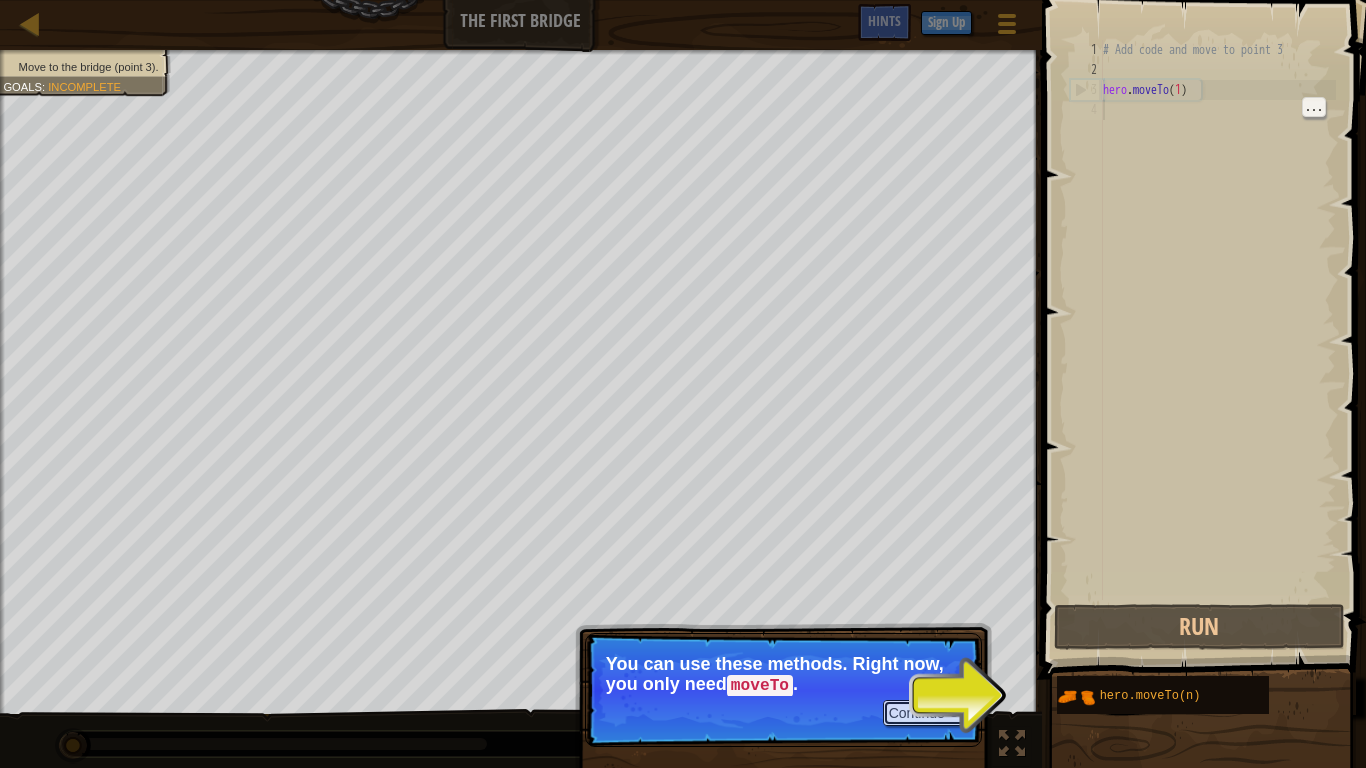 click at bounding box center (954, 713) 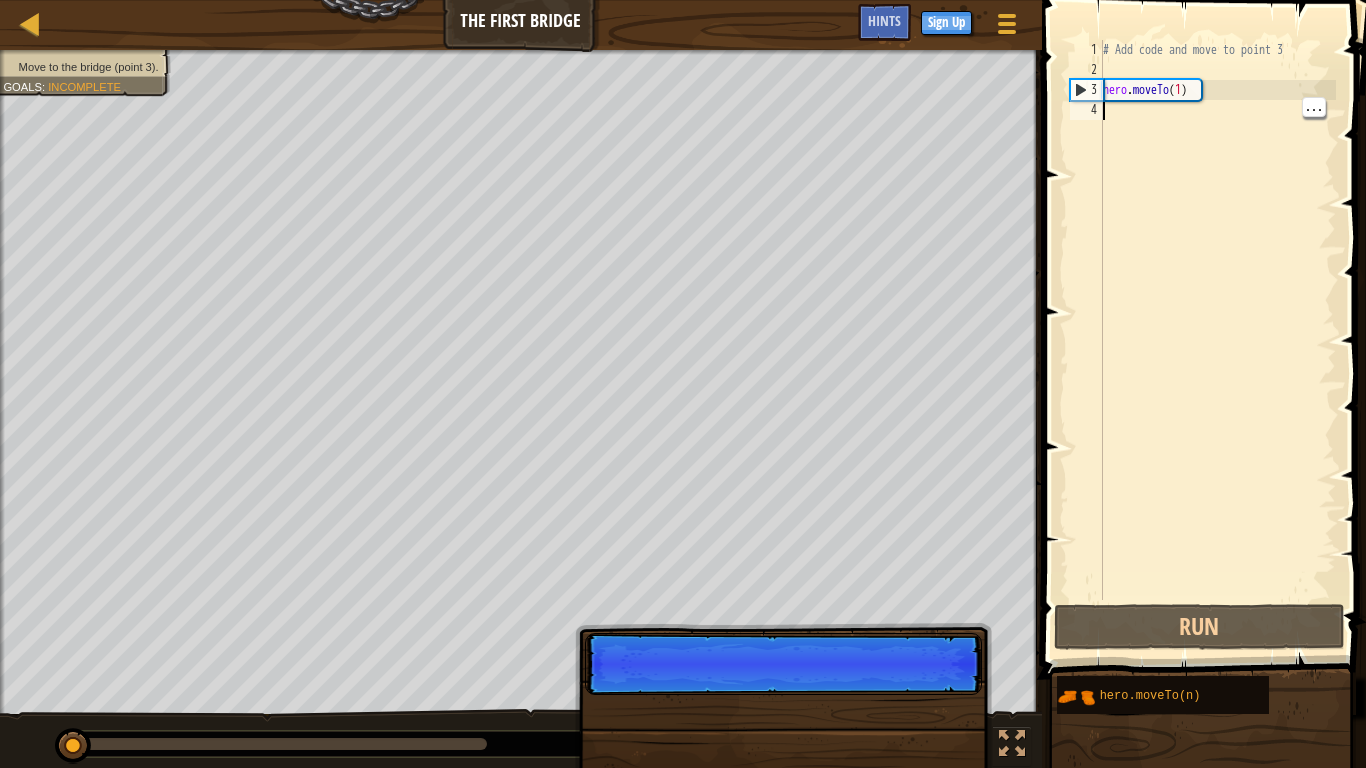 click on "Continue" at bounding box center (783, 664) 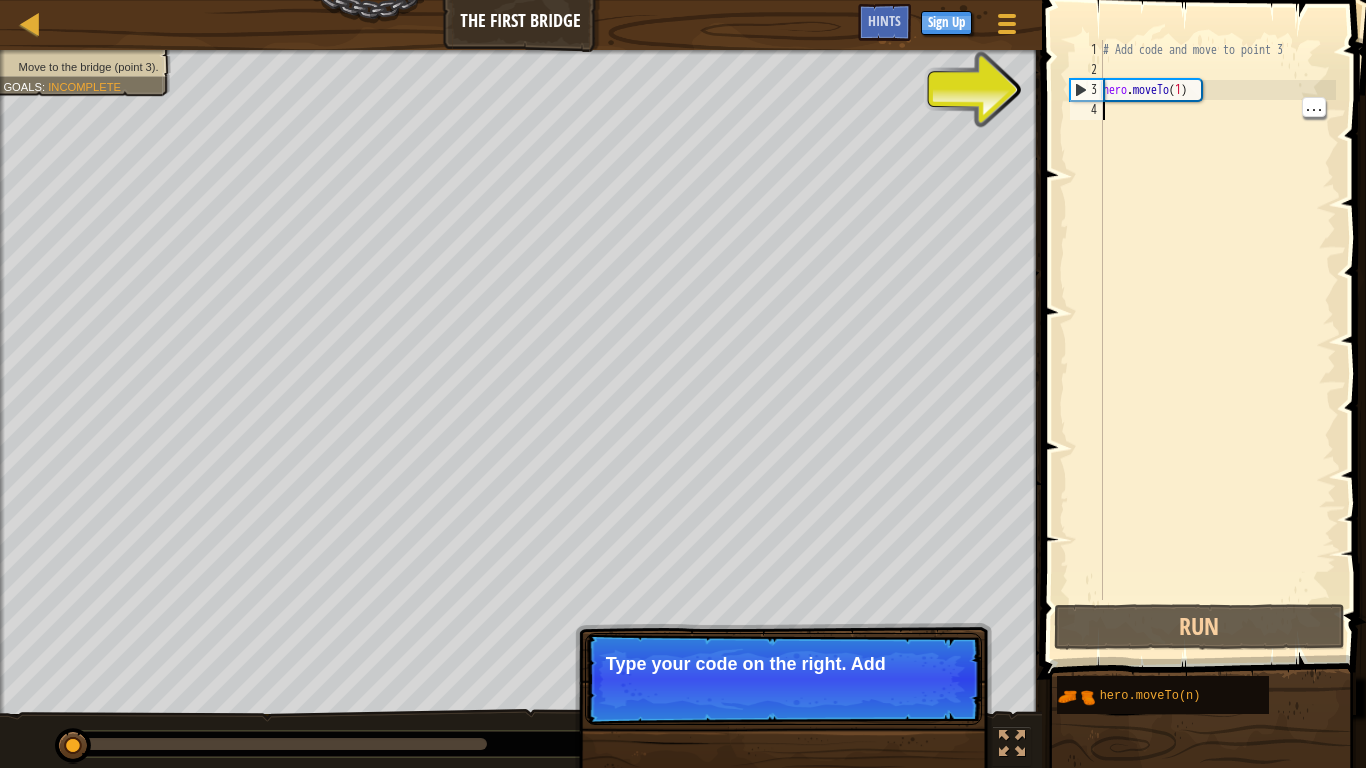 click on "Continue Type your code on the right. Add" at bounding box center [783, 781] 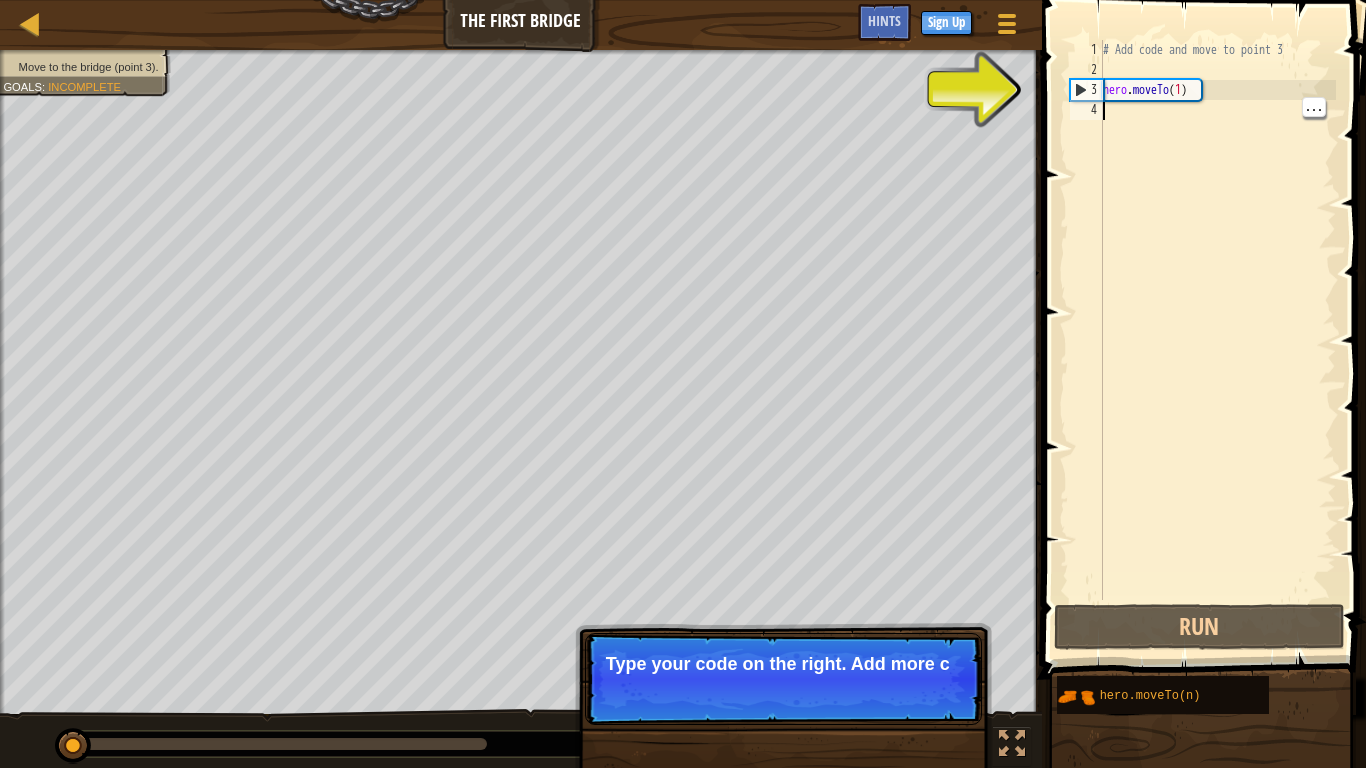 click on "Continue Type your code on the right. Add more c" at bounding box center [783, 679] 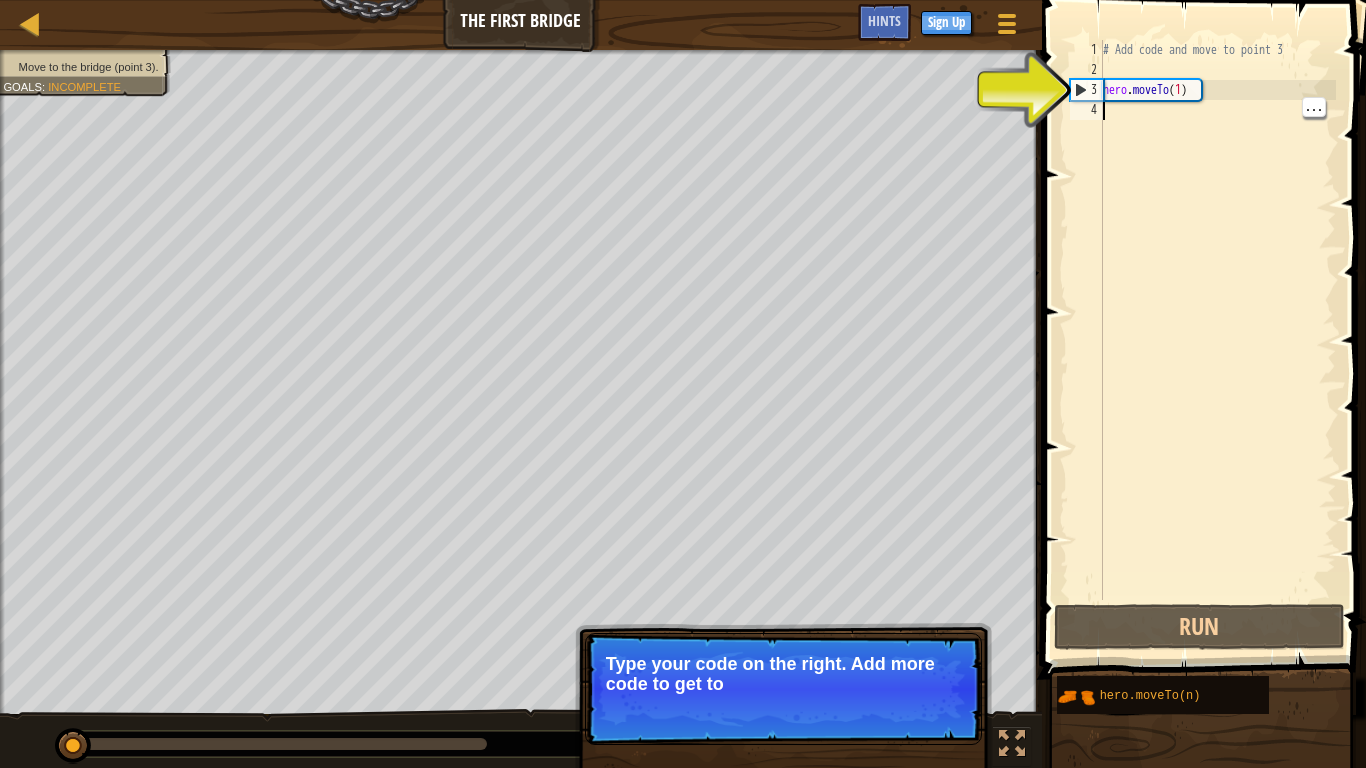 click on "Continue Type your code on the right. Add more code to get to" at bounding box center [783, 689] 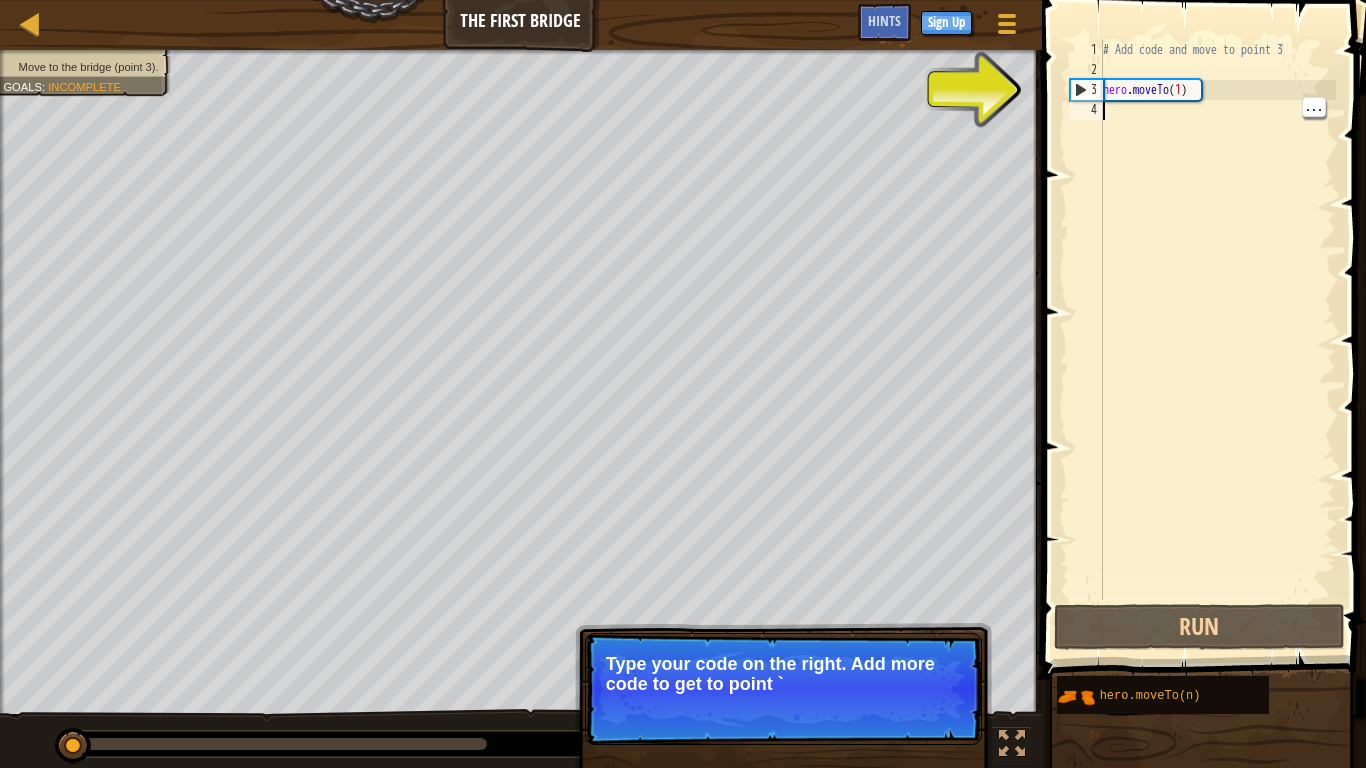 click on "Continue Type your code on the right. Add more code to get to point `" at bounding box center (783, 689) 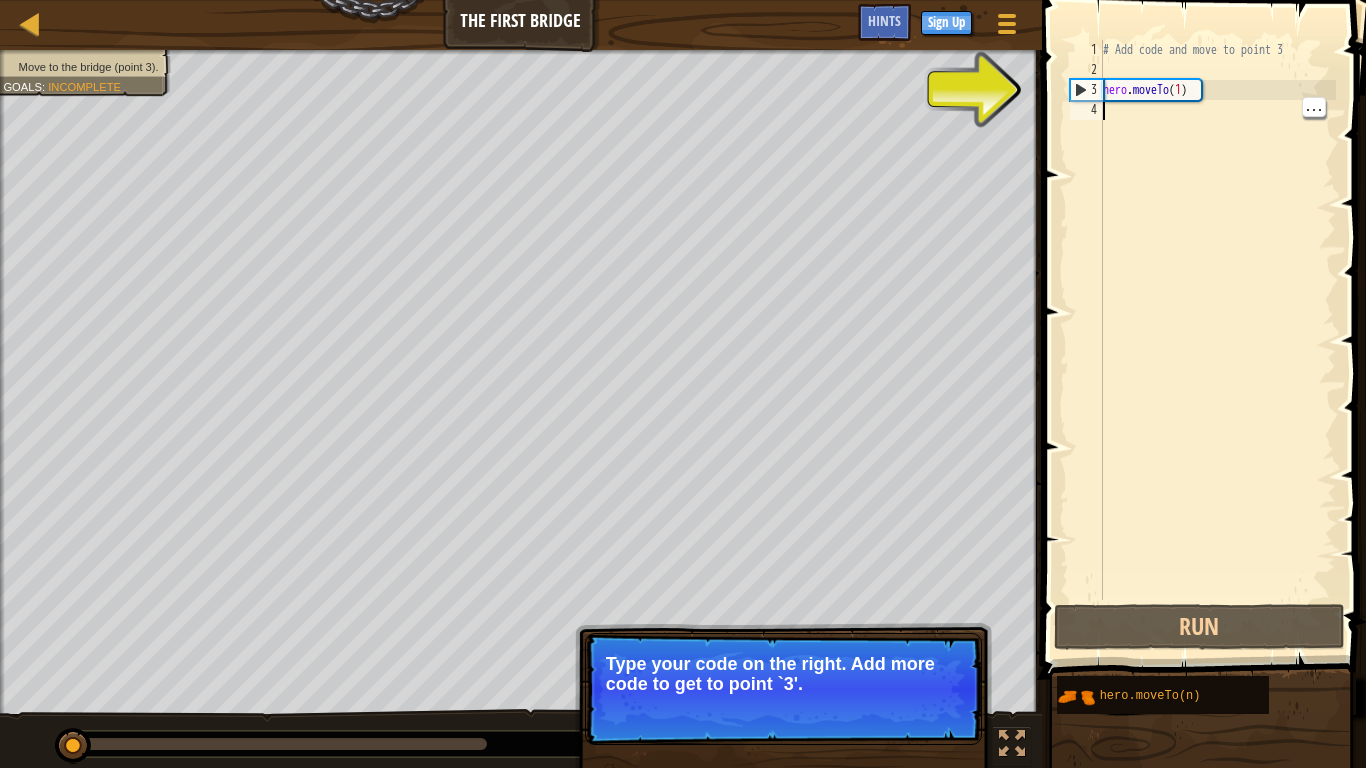 click on "Continue  Type your code on the right. Add more code to get to point `3'." at bounding box center [783, 689] 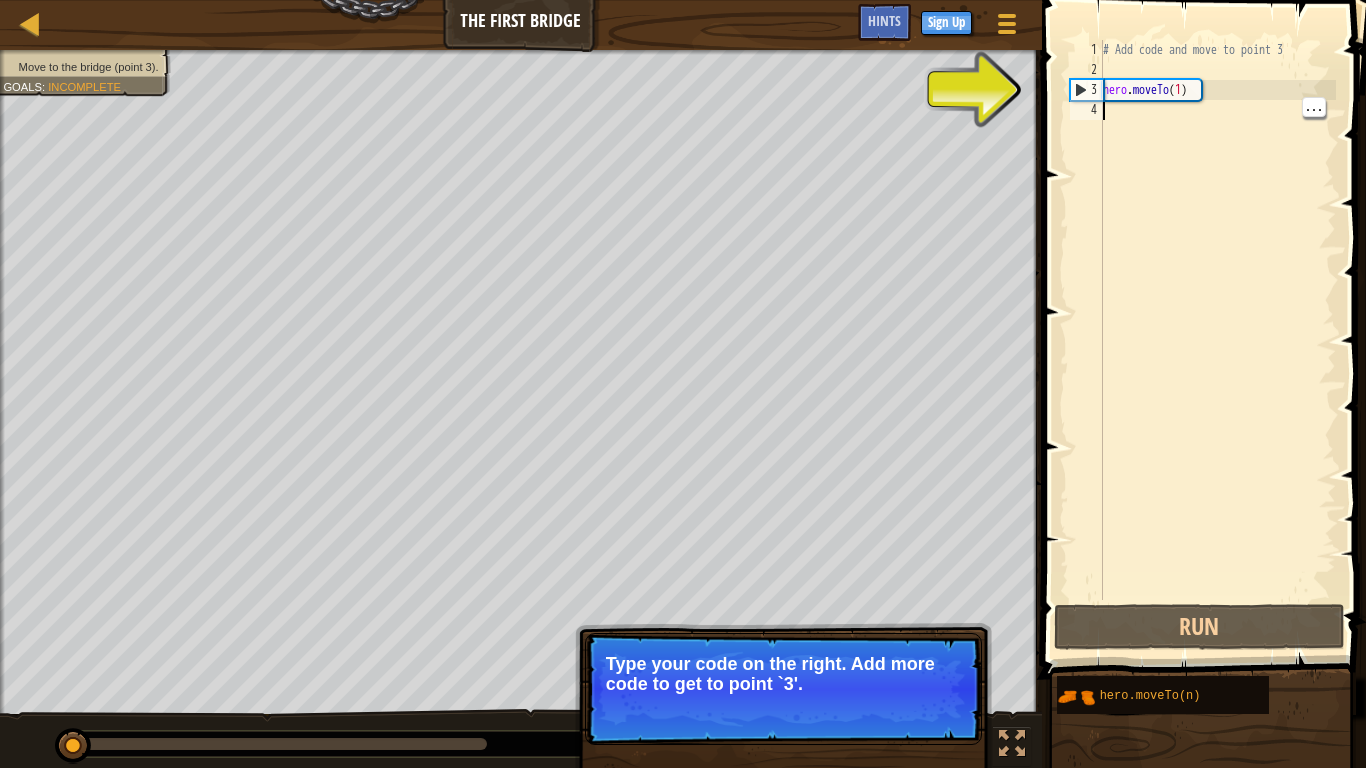 click on "Continue  Type your code on the right. Add more code to get to point `3'." at bounding box center [783, 689] 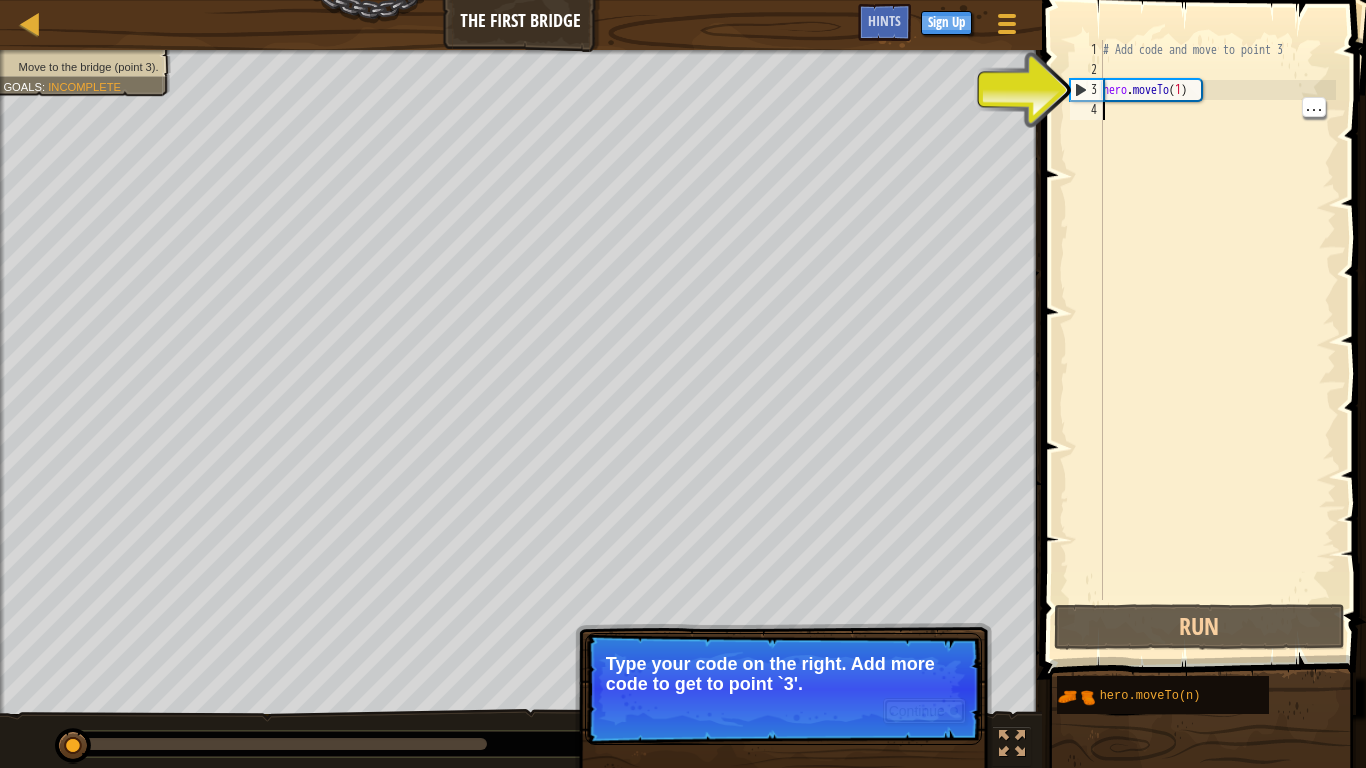click on "Continue" at bounding box center (924, 711) 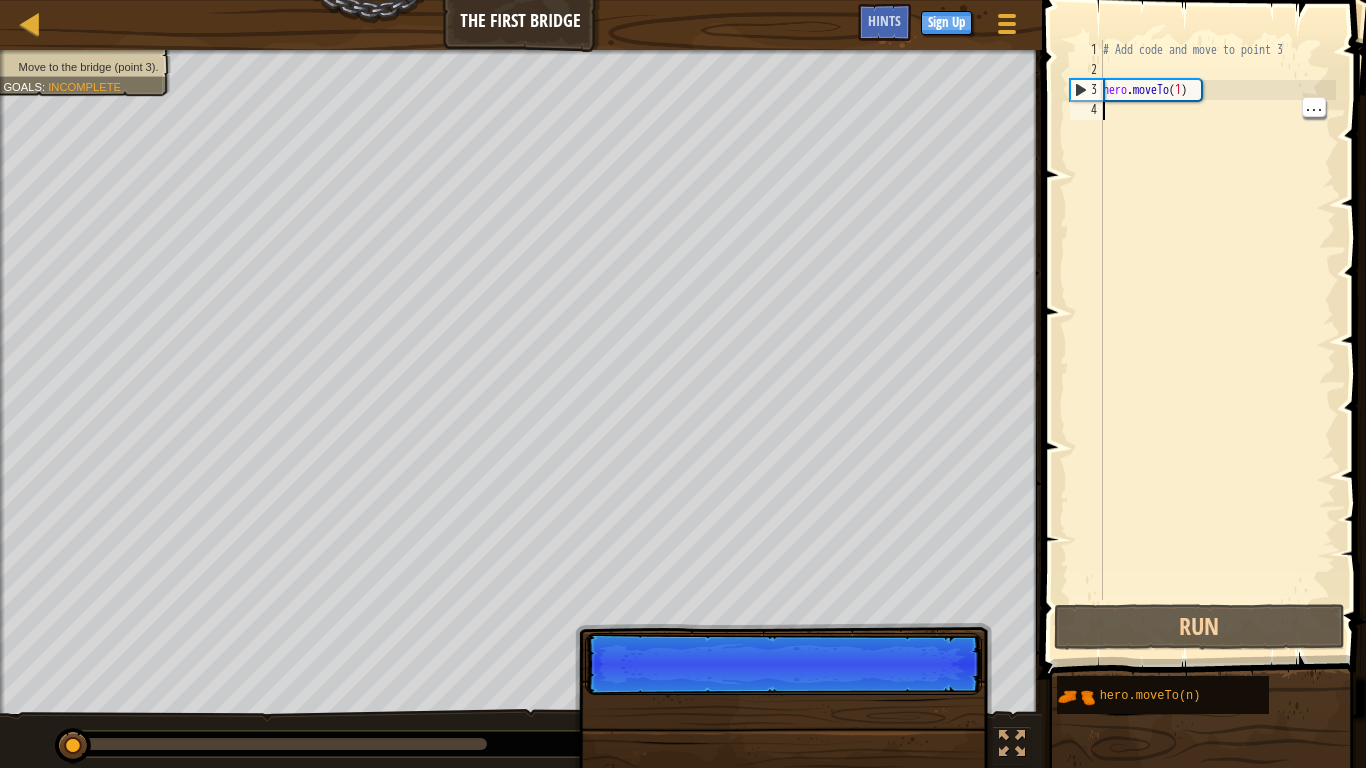 click on "Continue" at bounding box center [783, 664] 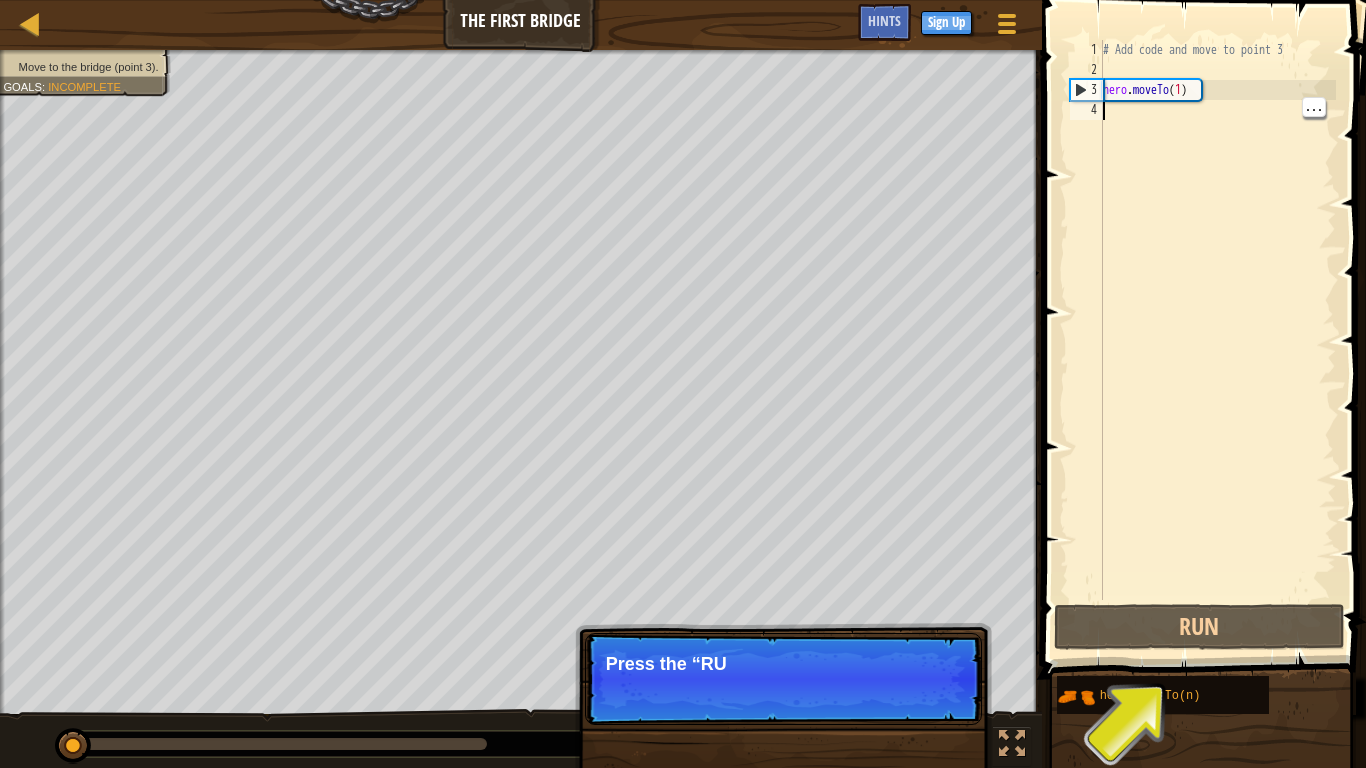 click on "Continue Press the “RU" at bounding box center (783, 679) 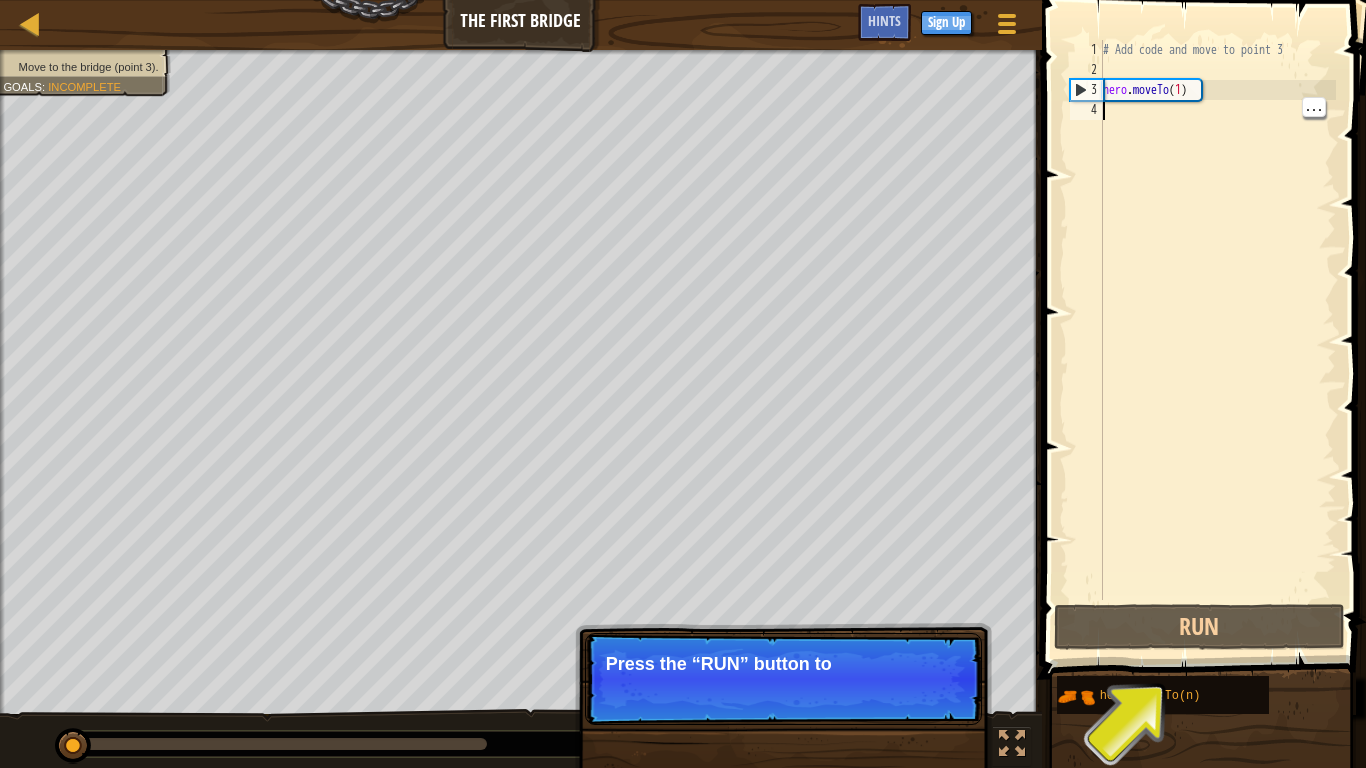 click on "Continue Press the “RUN” button to" at bounding box center [783, 679] 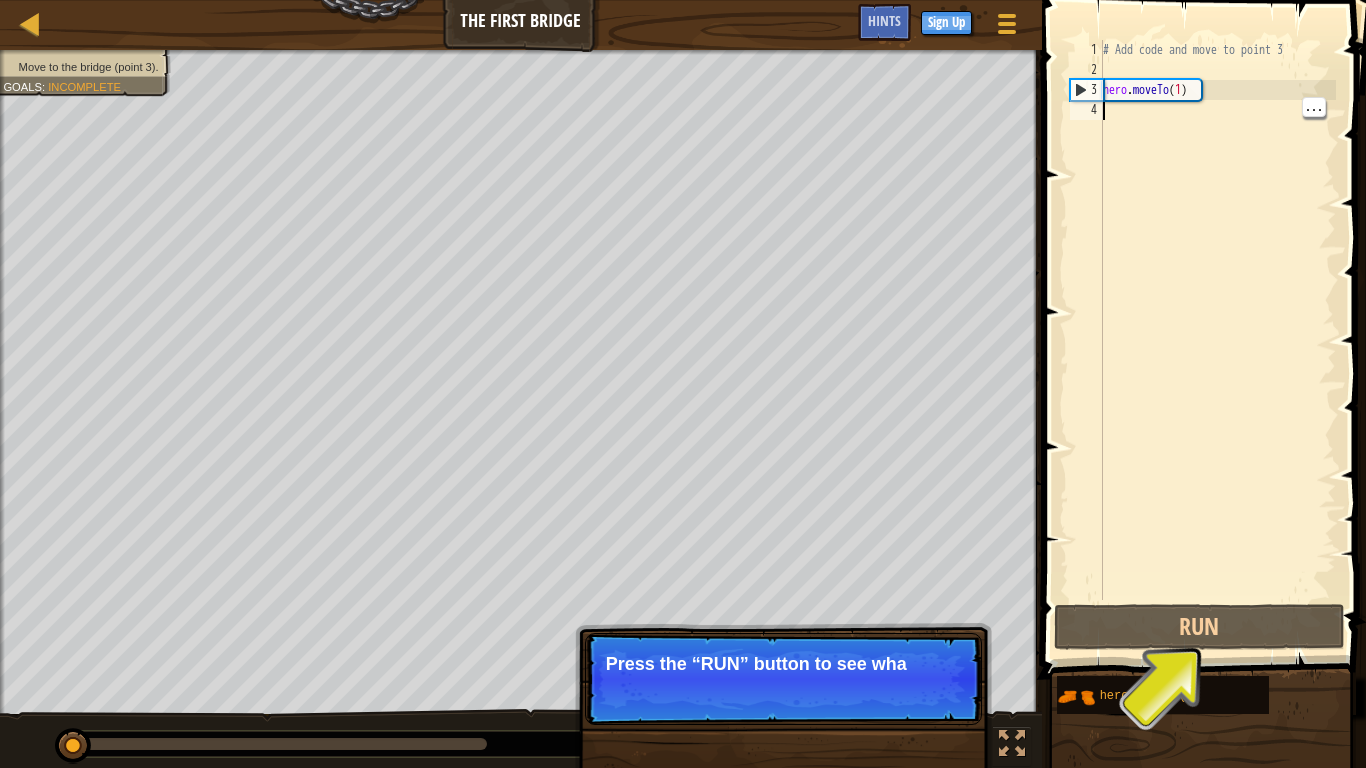 click on "Continue Press the “RUN” button to see wha" at bounding box center [783, 679] 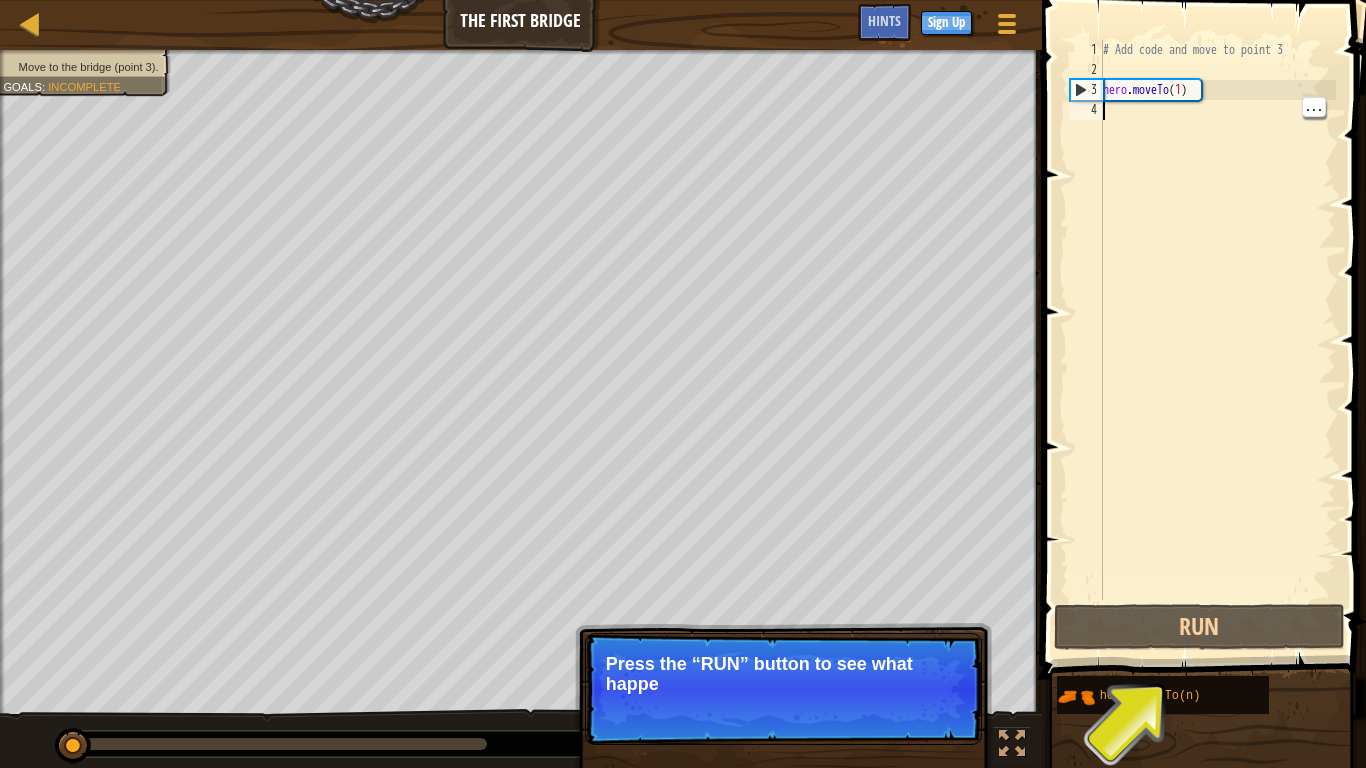 click on "Continue Press the “RUN” button to see what happe" at bounding box center [783, 689] 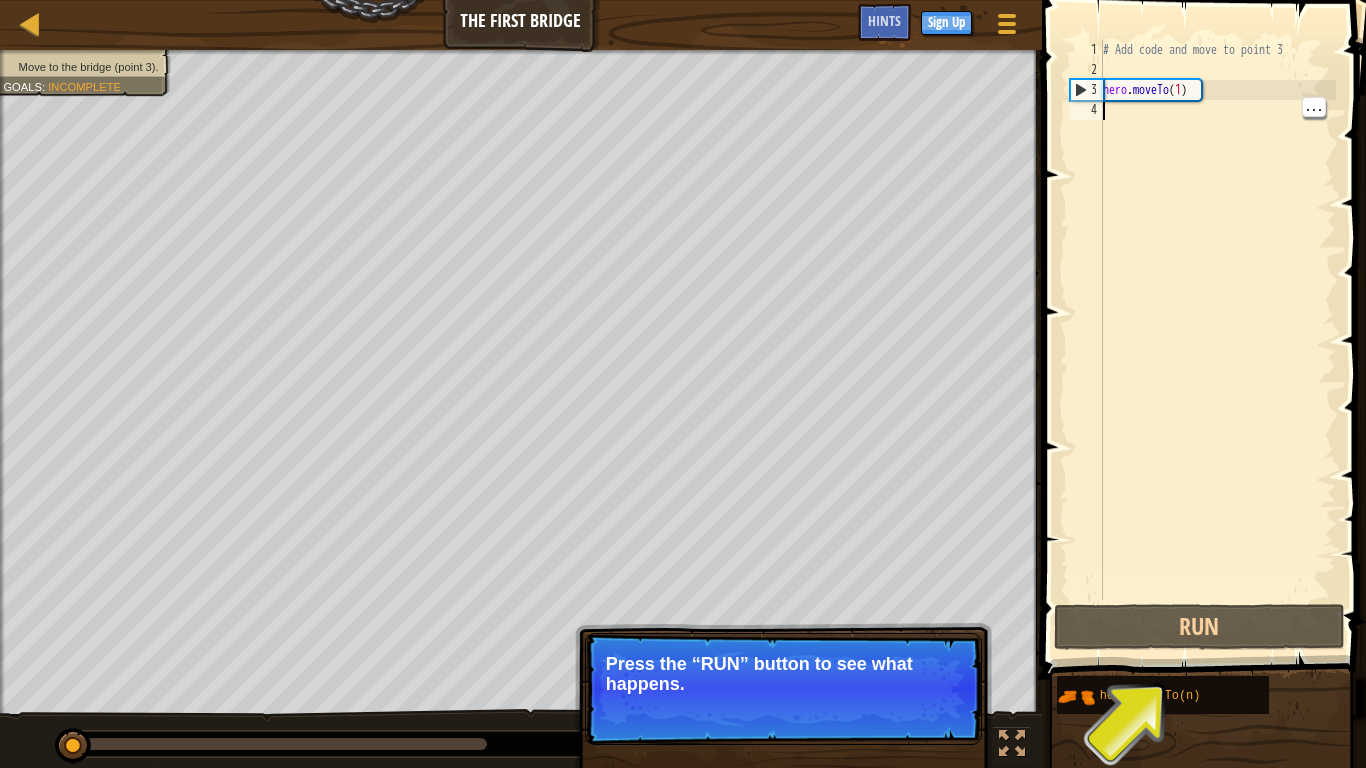 click at bounding box center [954, 711] 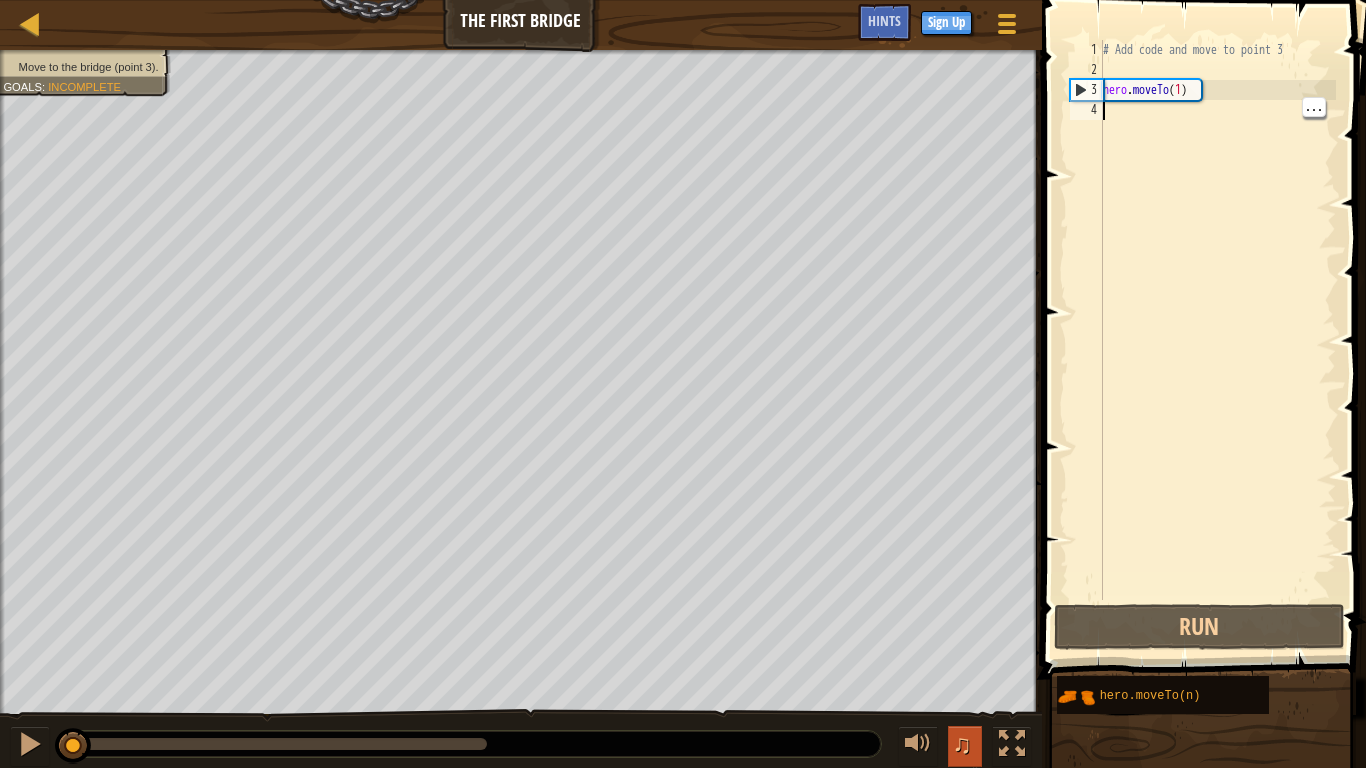 click on "♫" at bounding box center [965, 746] 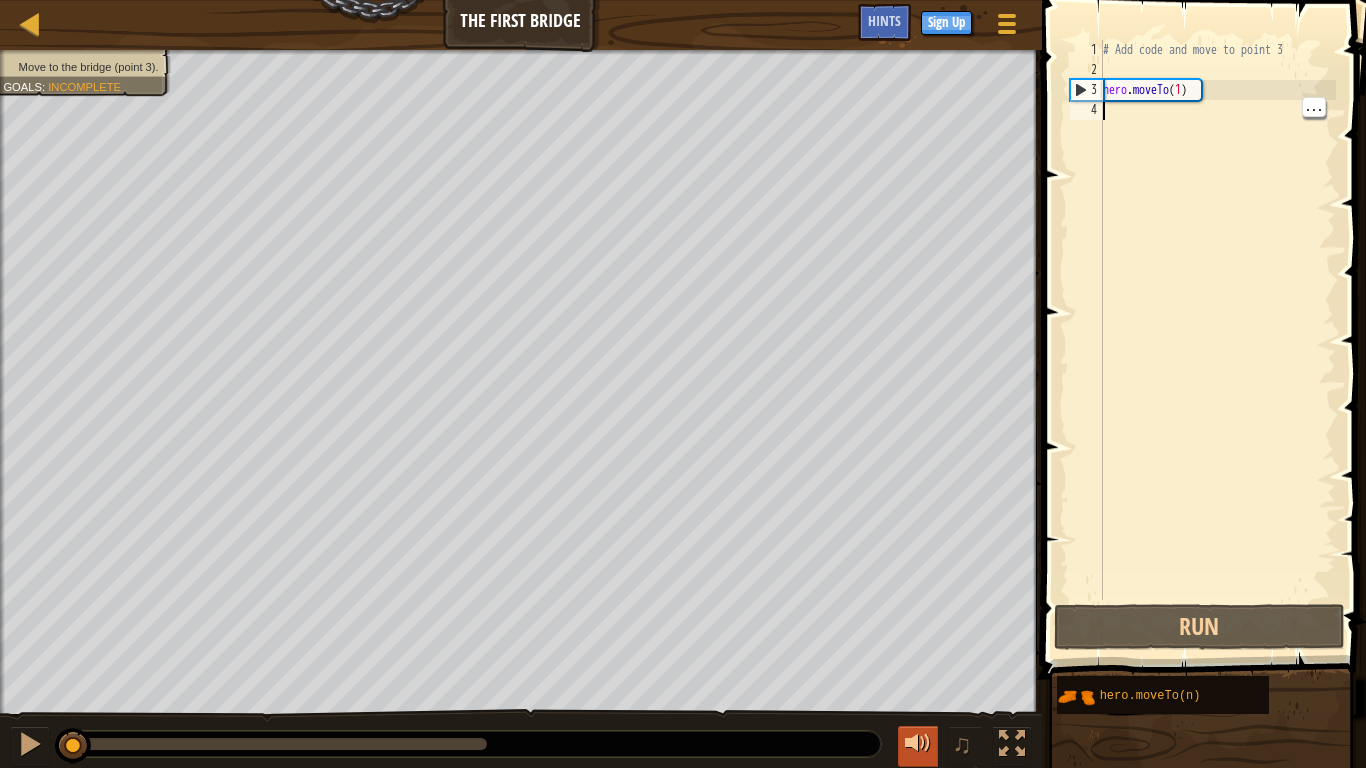 click at bounding box center (918, 746) 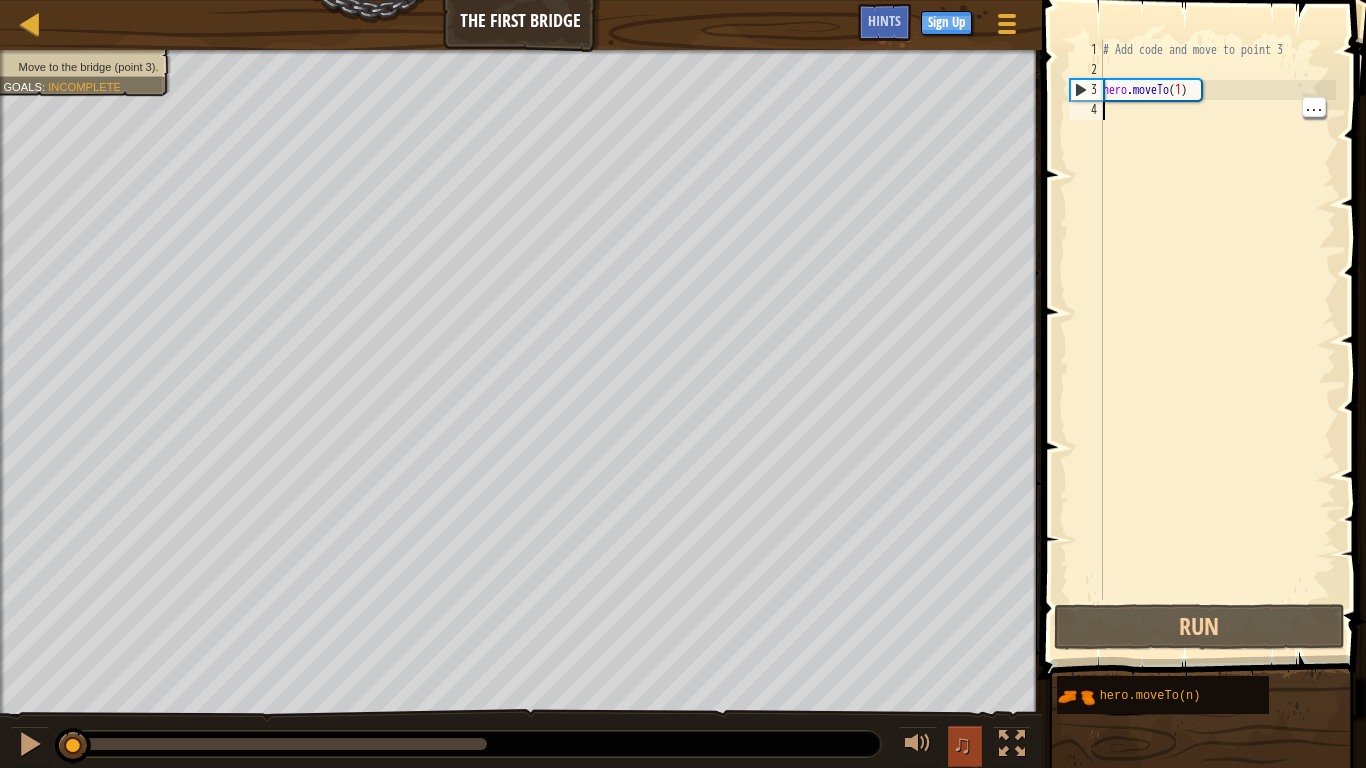 click on "♫" at bounding box center [965, 746] 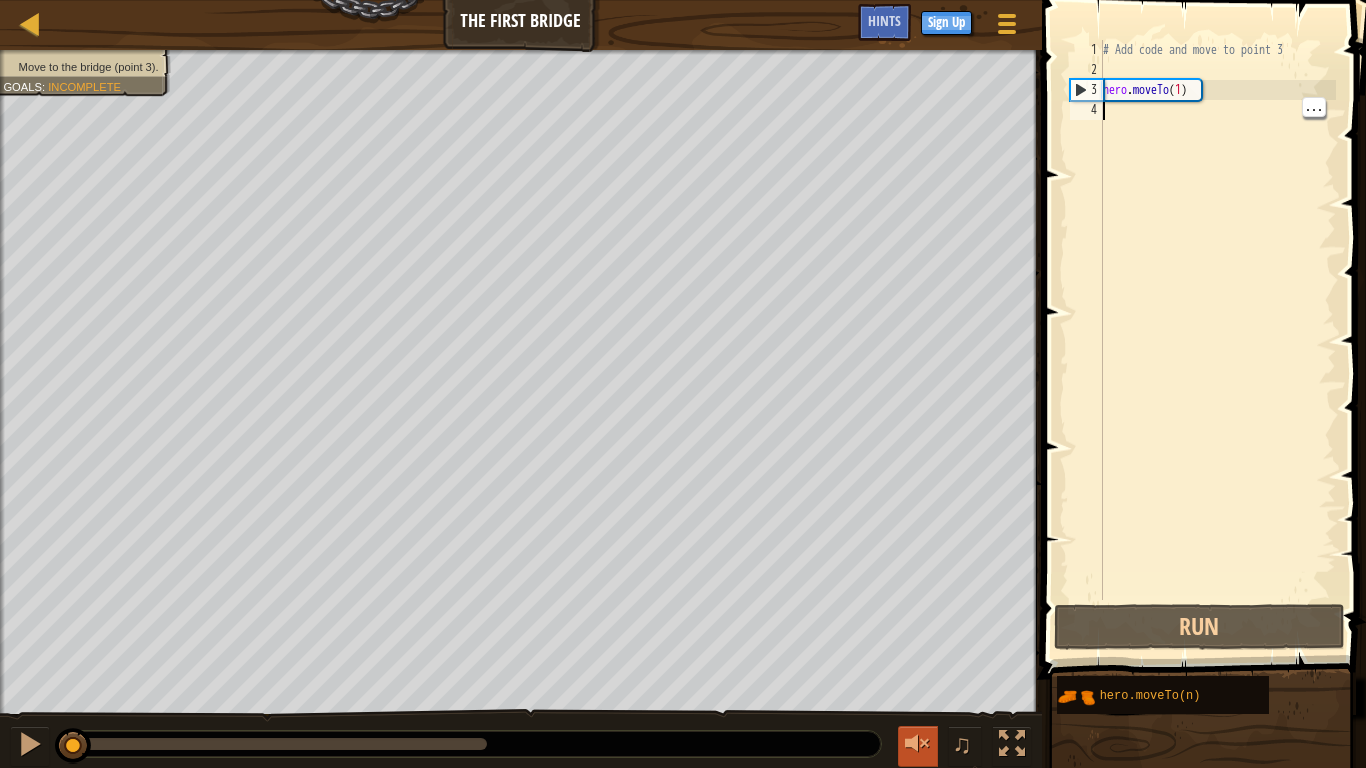 click at bounding box center (918, 746) 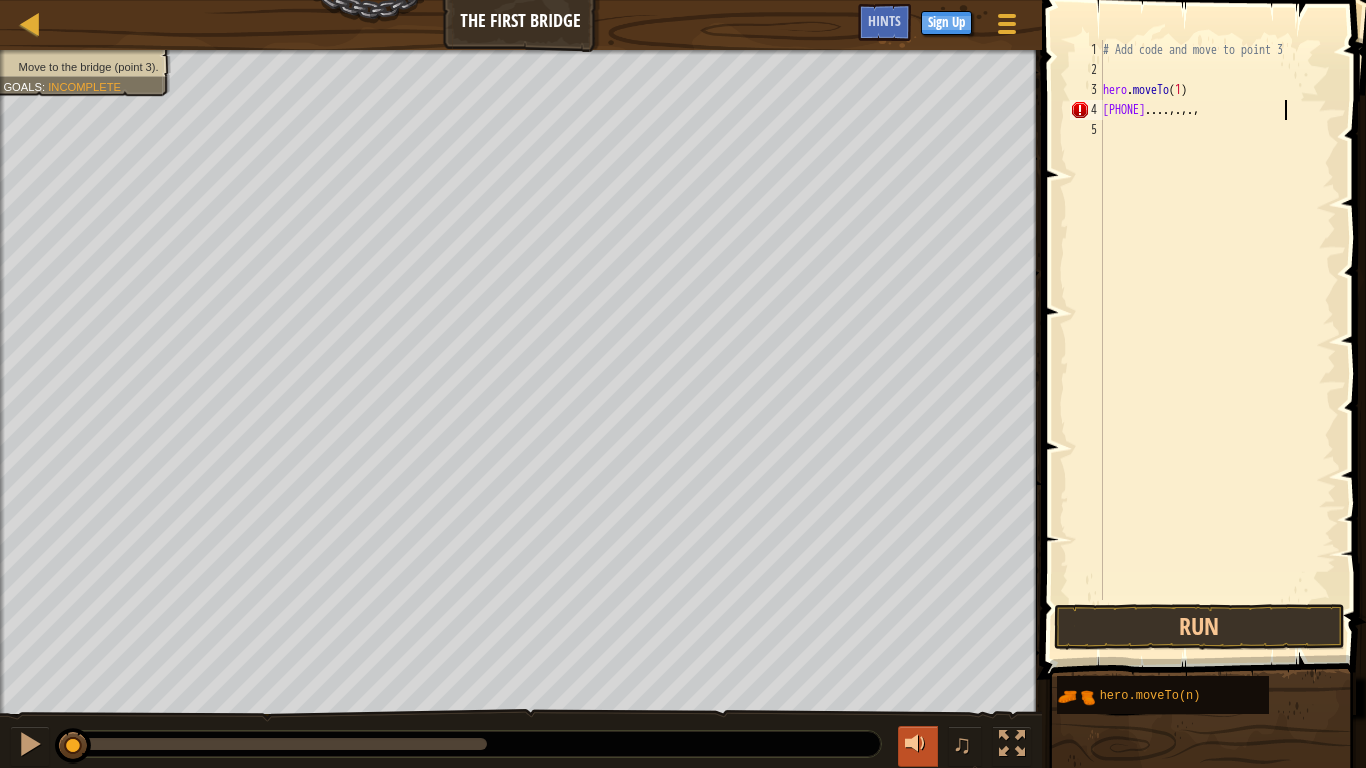 scroll, scrollTop: 9, scrollLeft: 25, axis: both 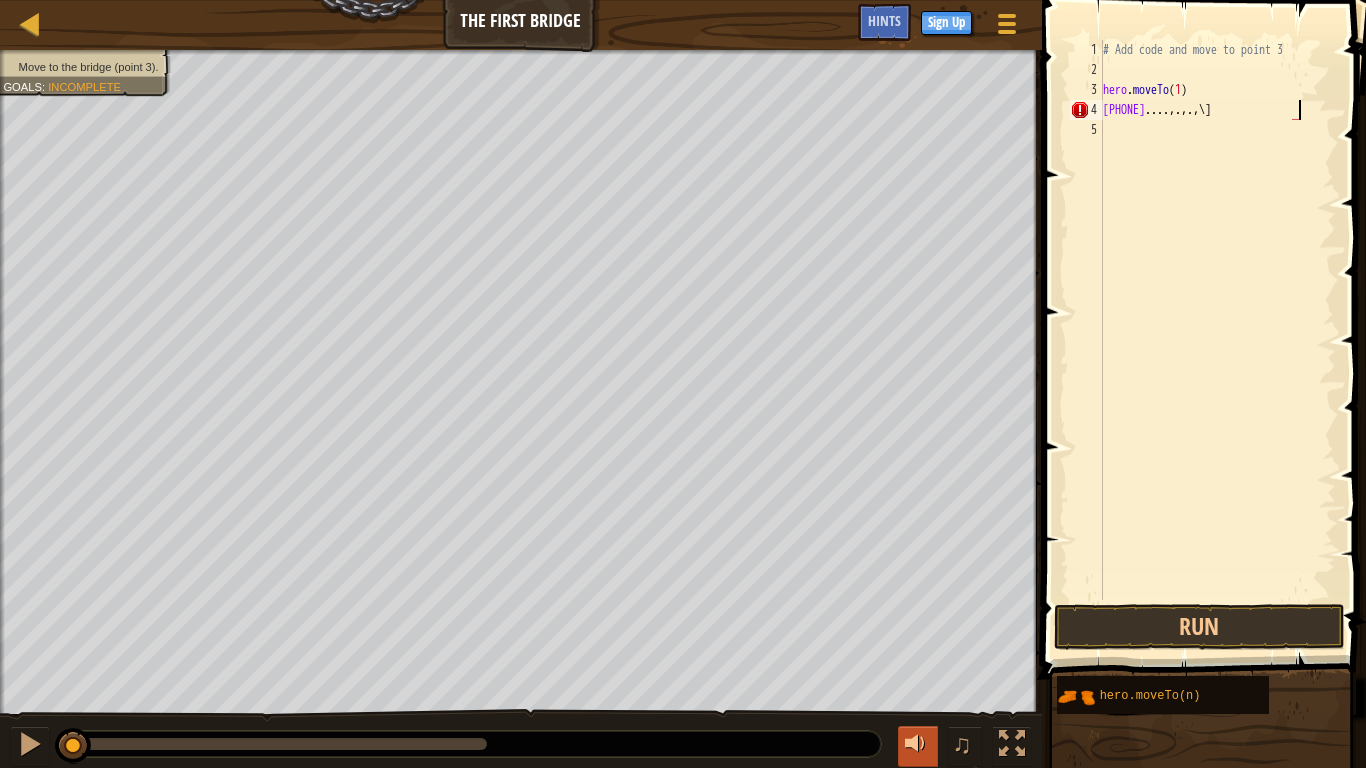 type on "mmnbvcxzzerrt898m....,.,.," 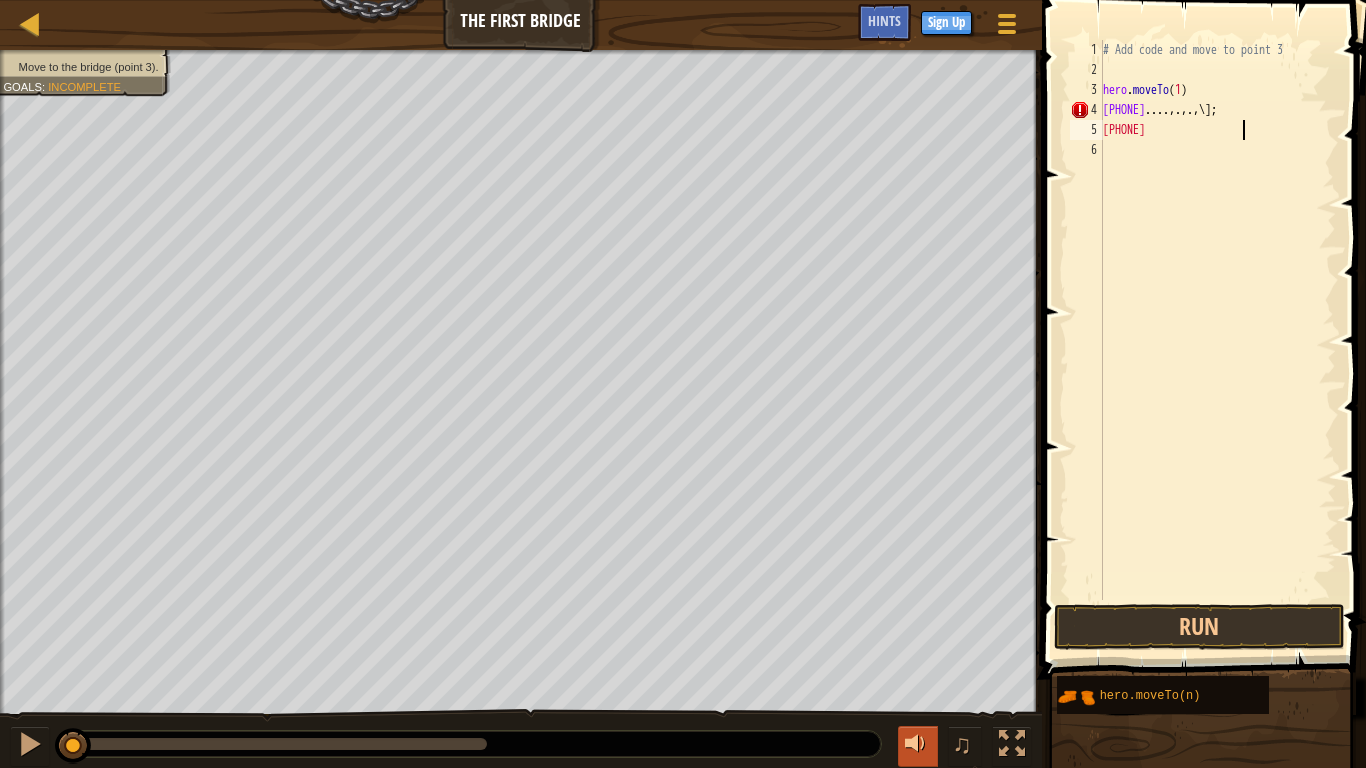 scroll, scrollTop: 9, scrollLeft: 20, axis: both 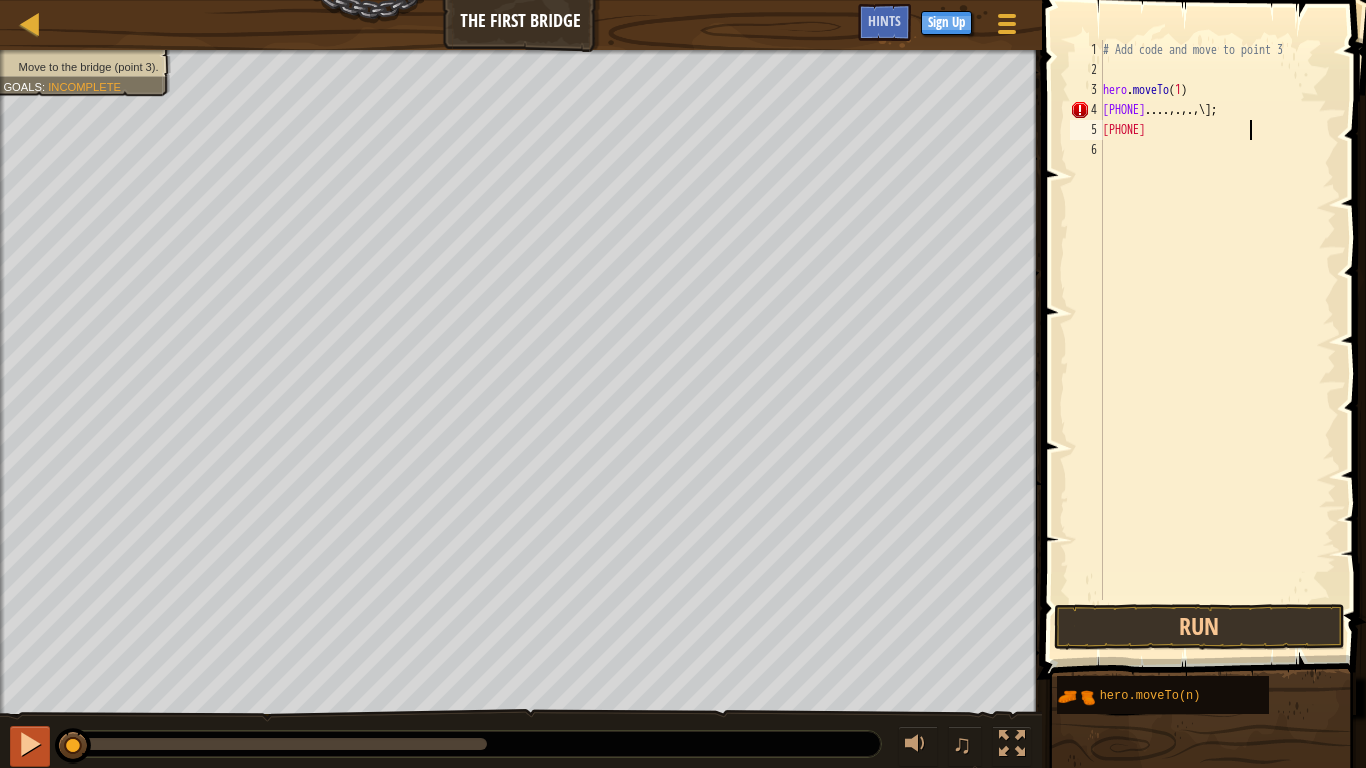 type on "[PHONE]" 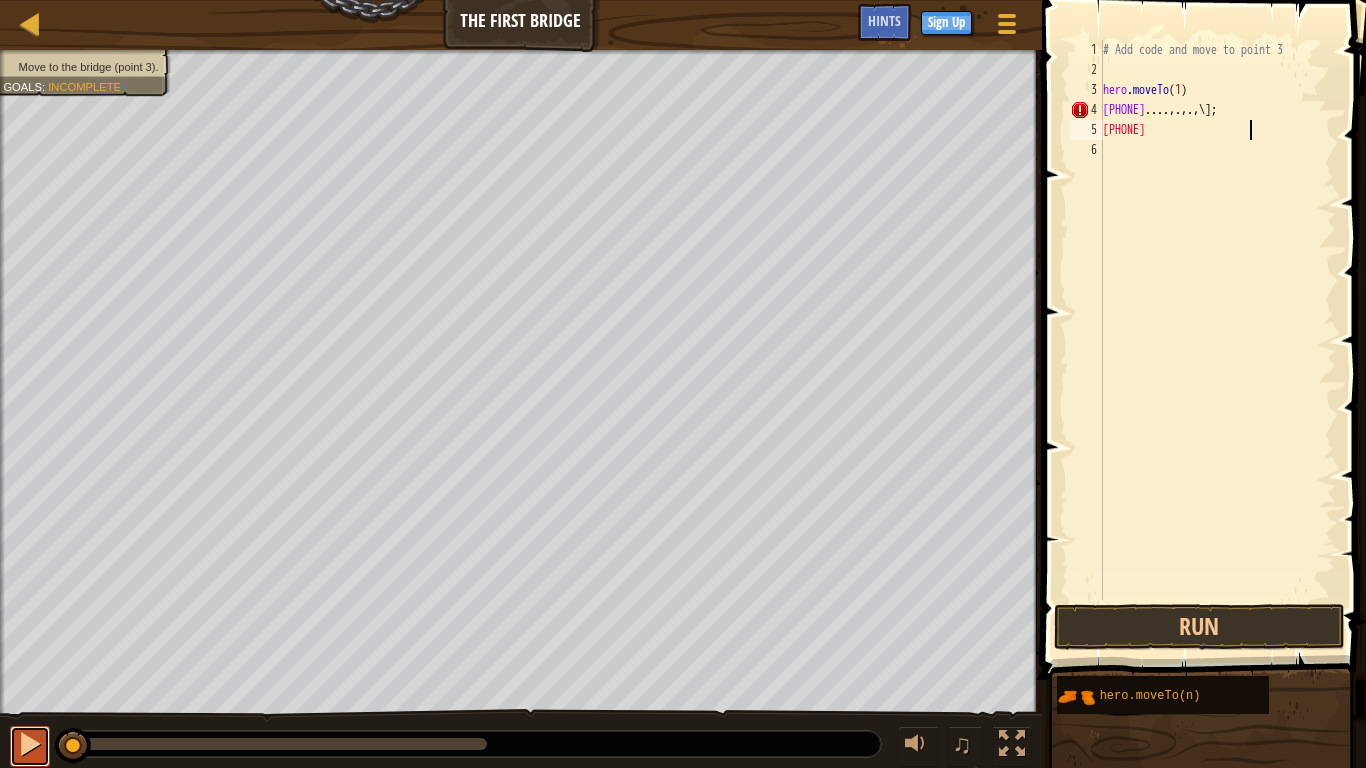 click at bounding box center [30, 744] 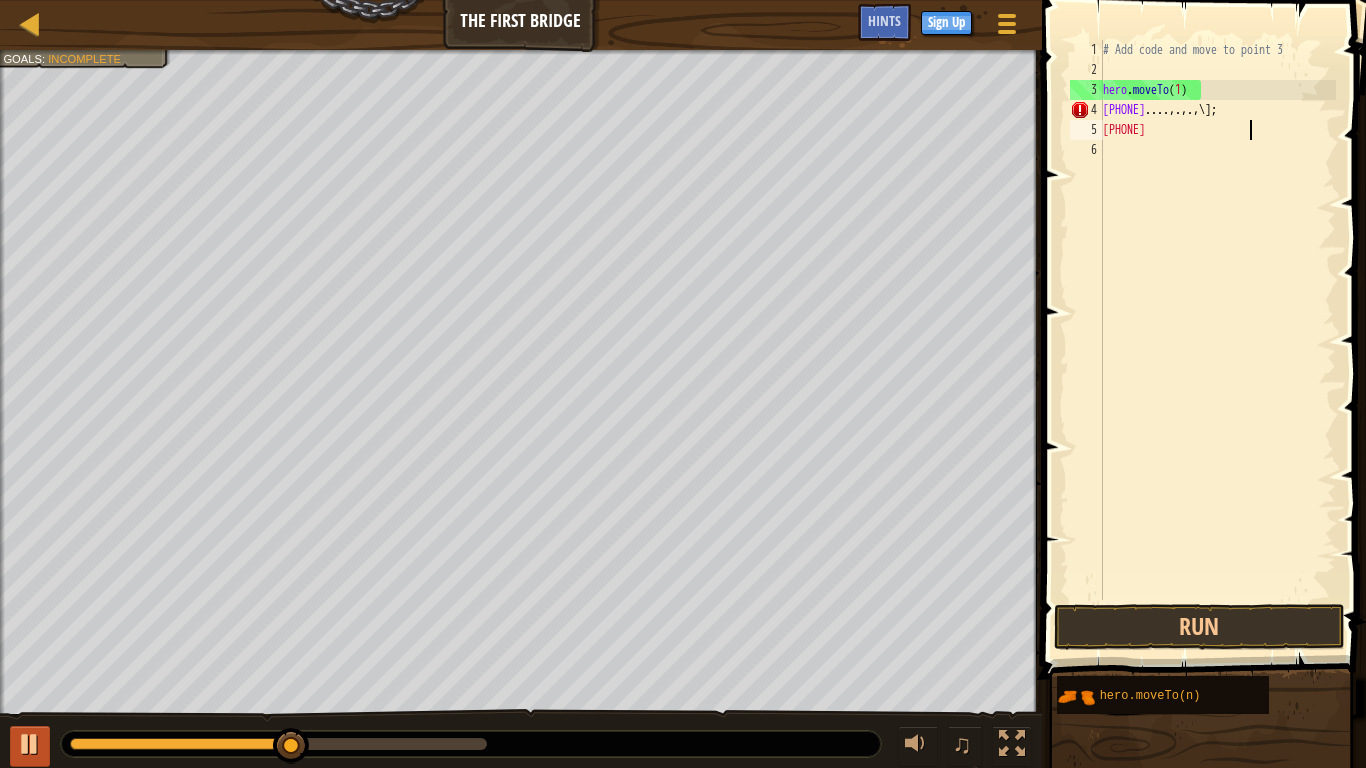 type 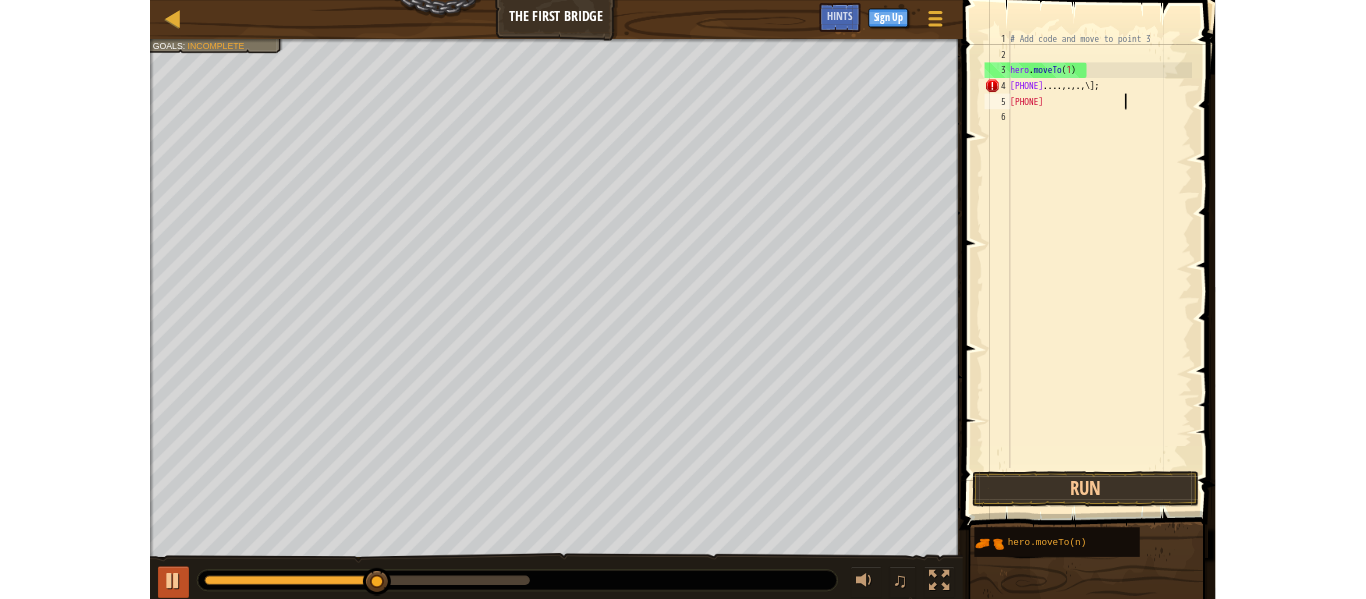 scroll, scrollTop: 9, scrollLeft: 0, axis: vertical 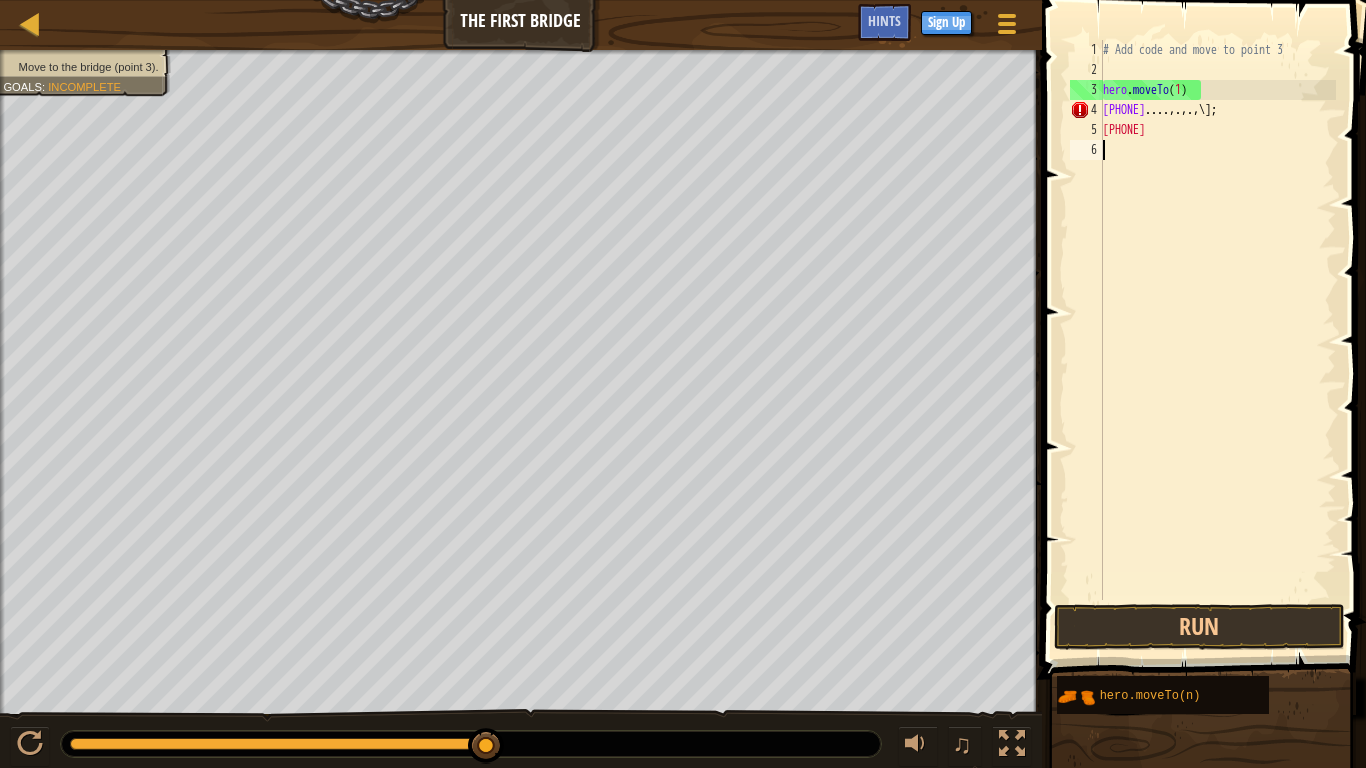 click at bounding box center [1206, 311] 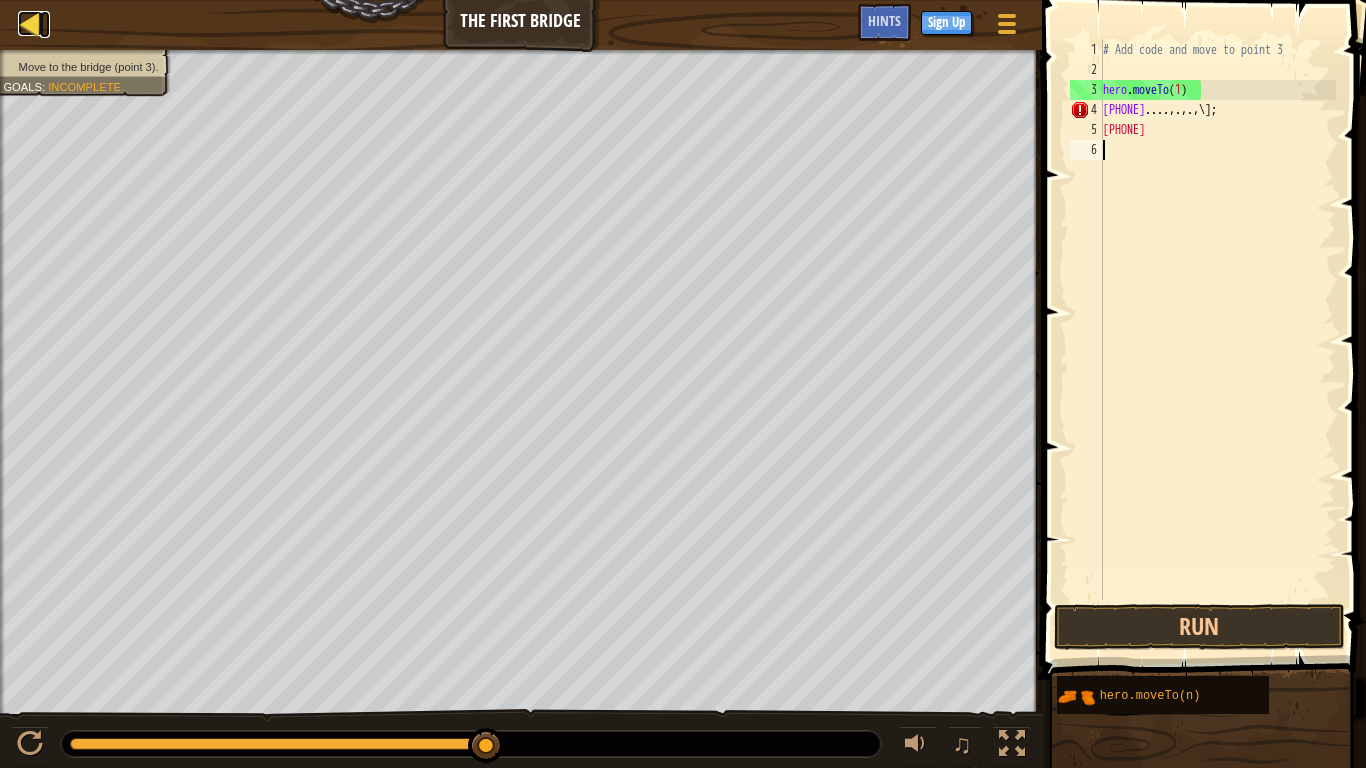 click at bounding box center (30, 23) 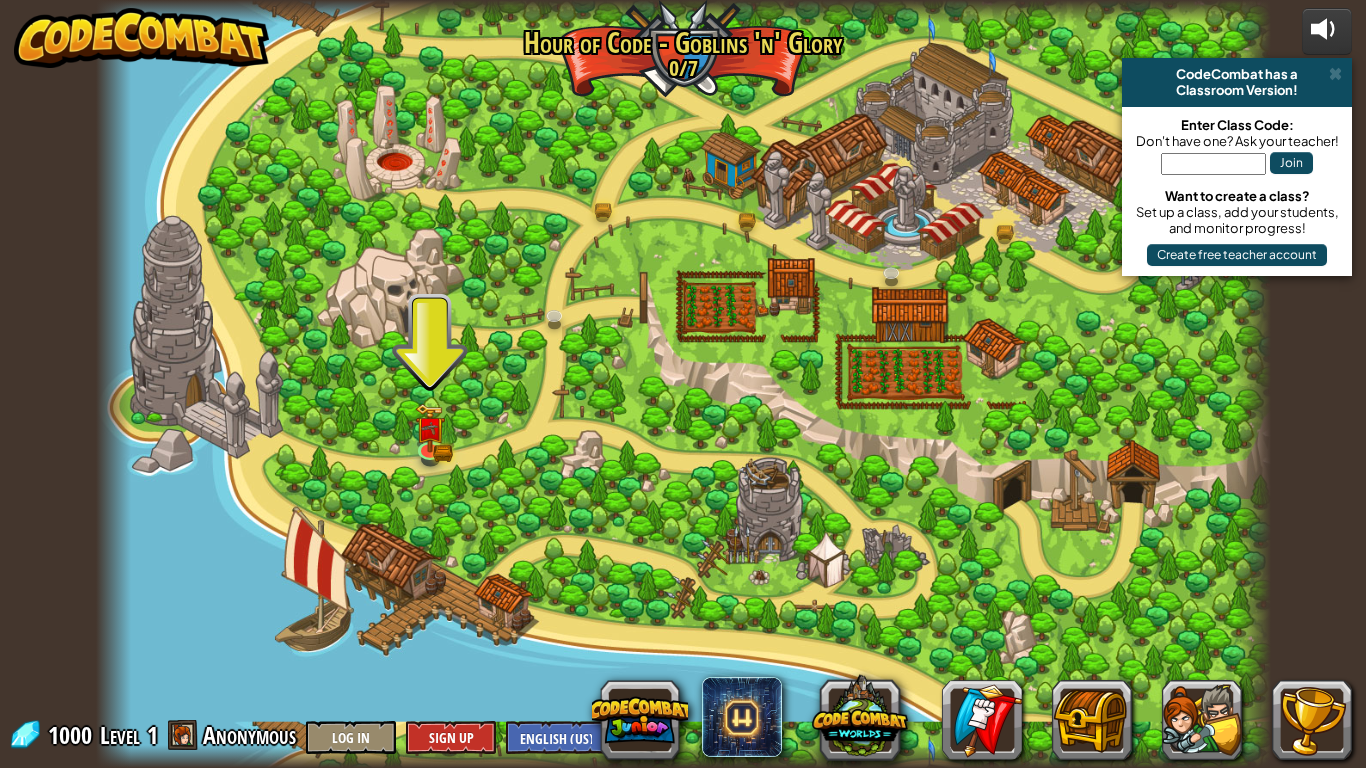 click at bounding box center (1327, 29) 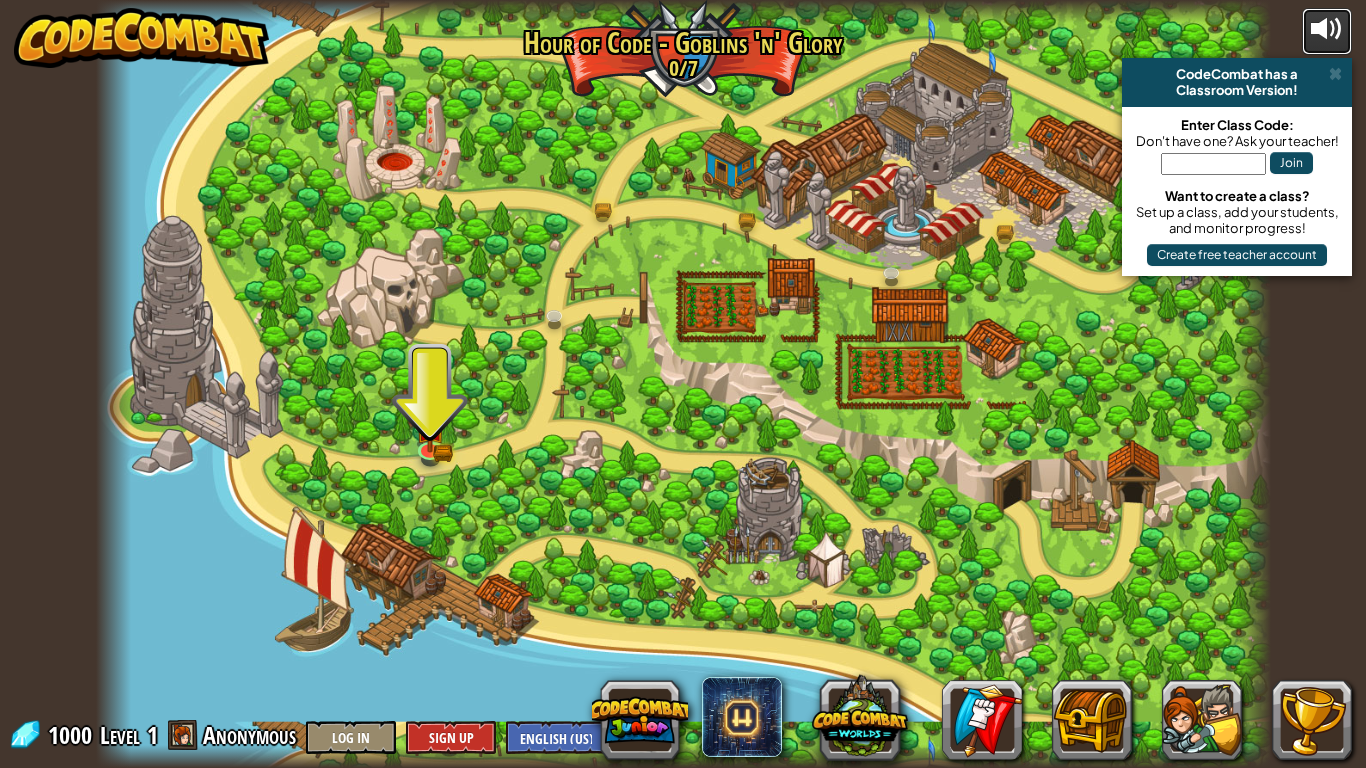 type 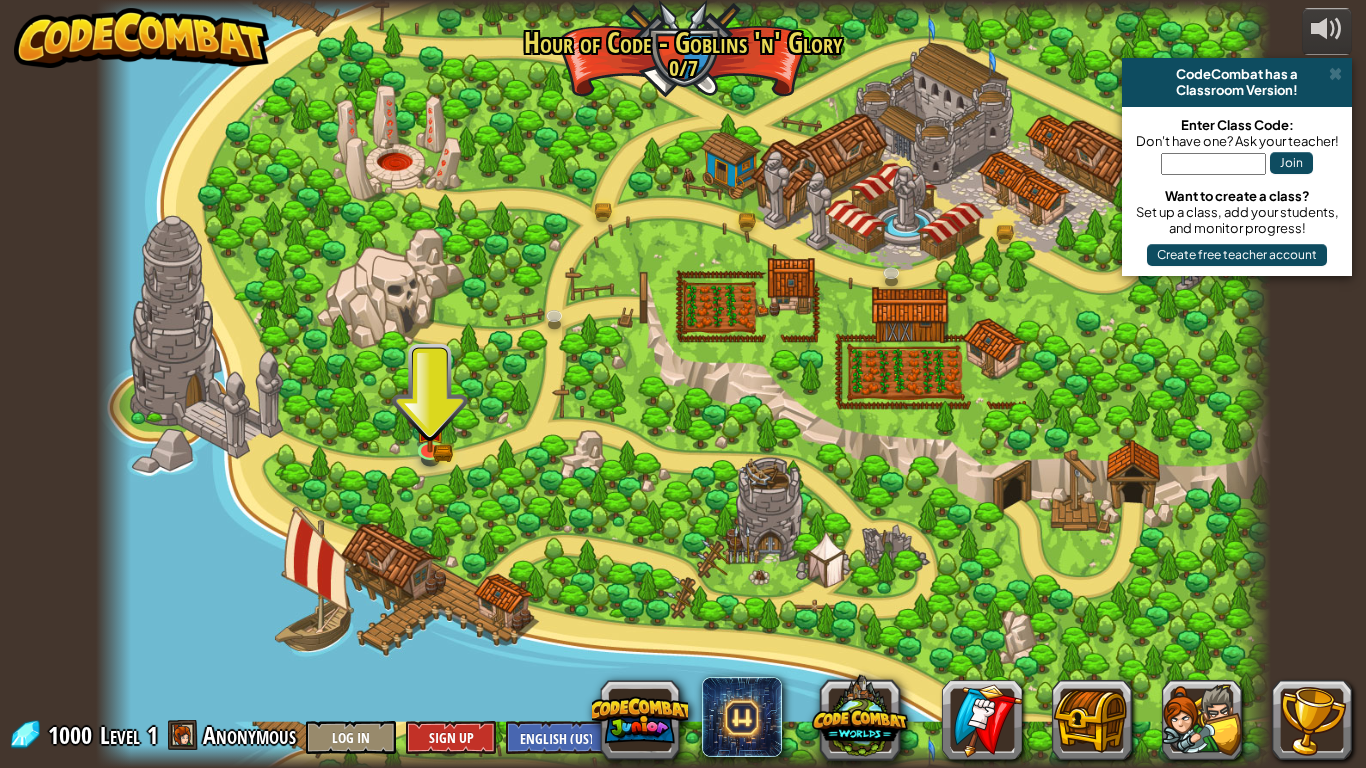 click at bounding box center (683, 384) 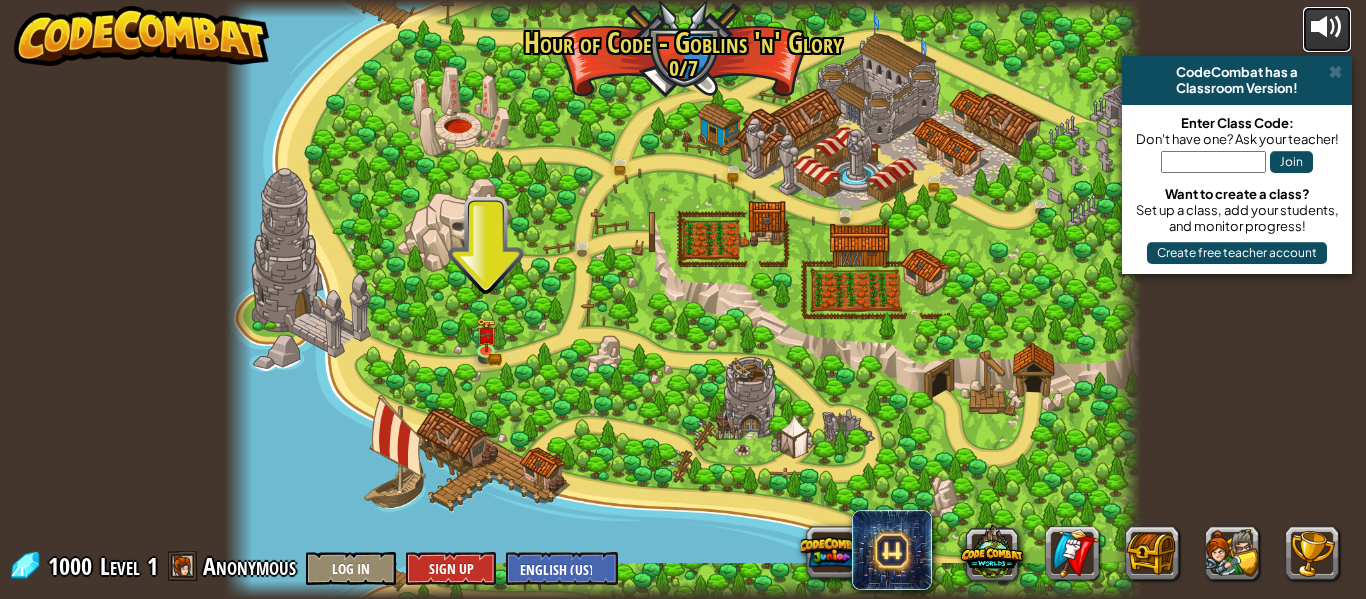 click at bounding box center [1327, 27] 